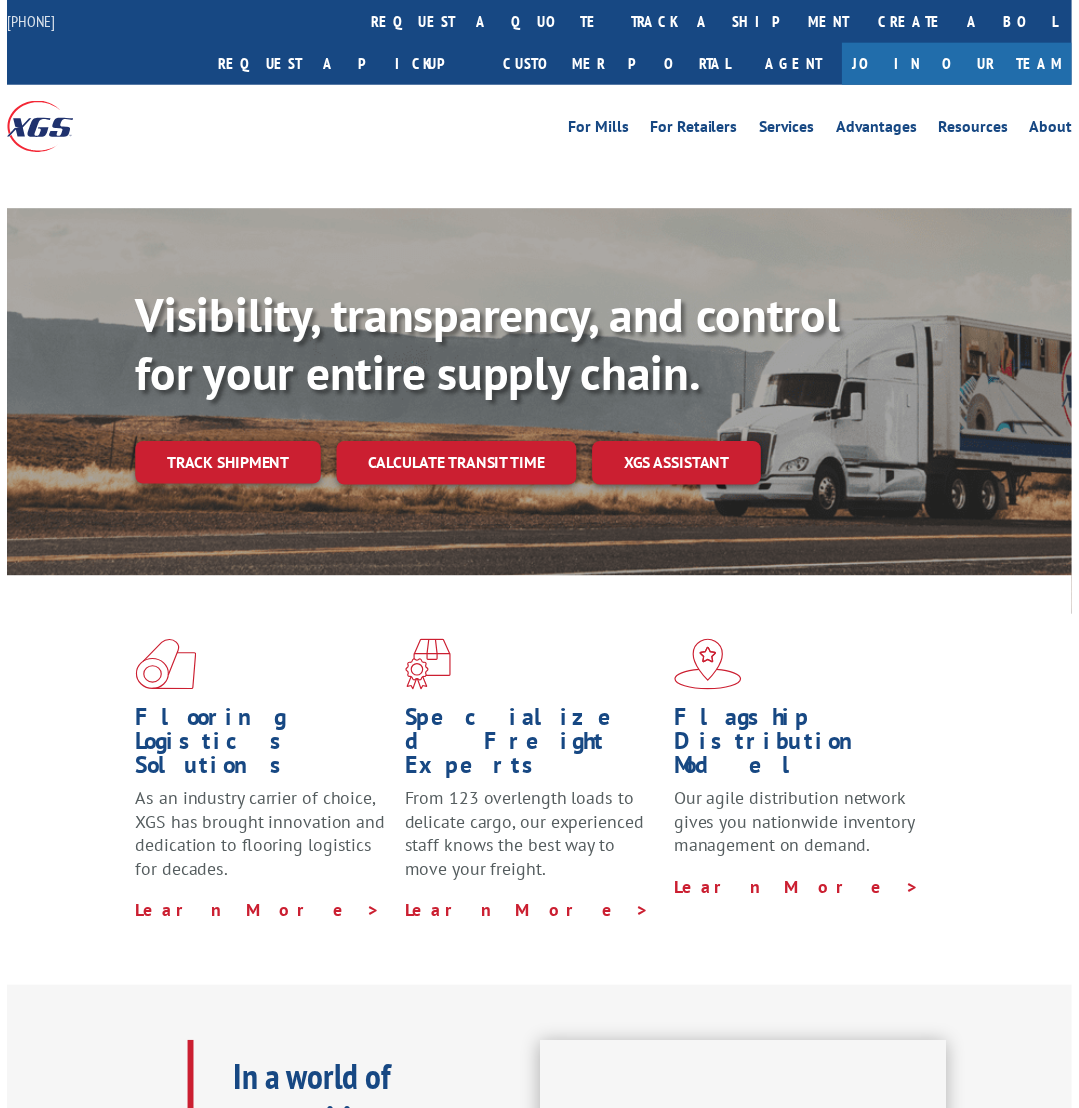 scroll, scrollTop: 0, scrollLeft: 0, axis: both 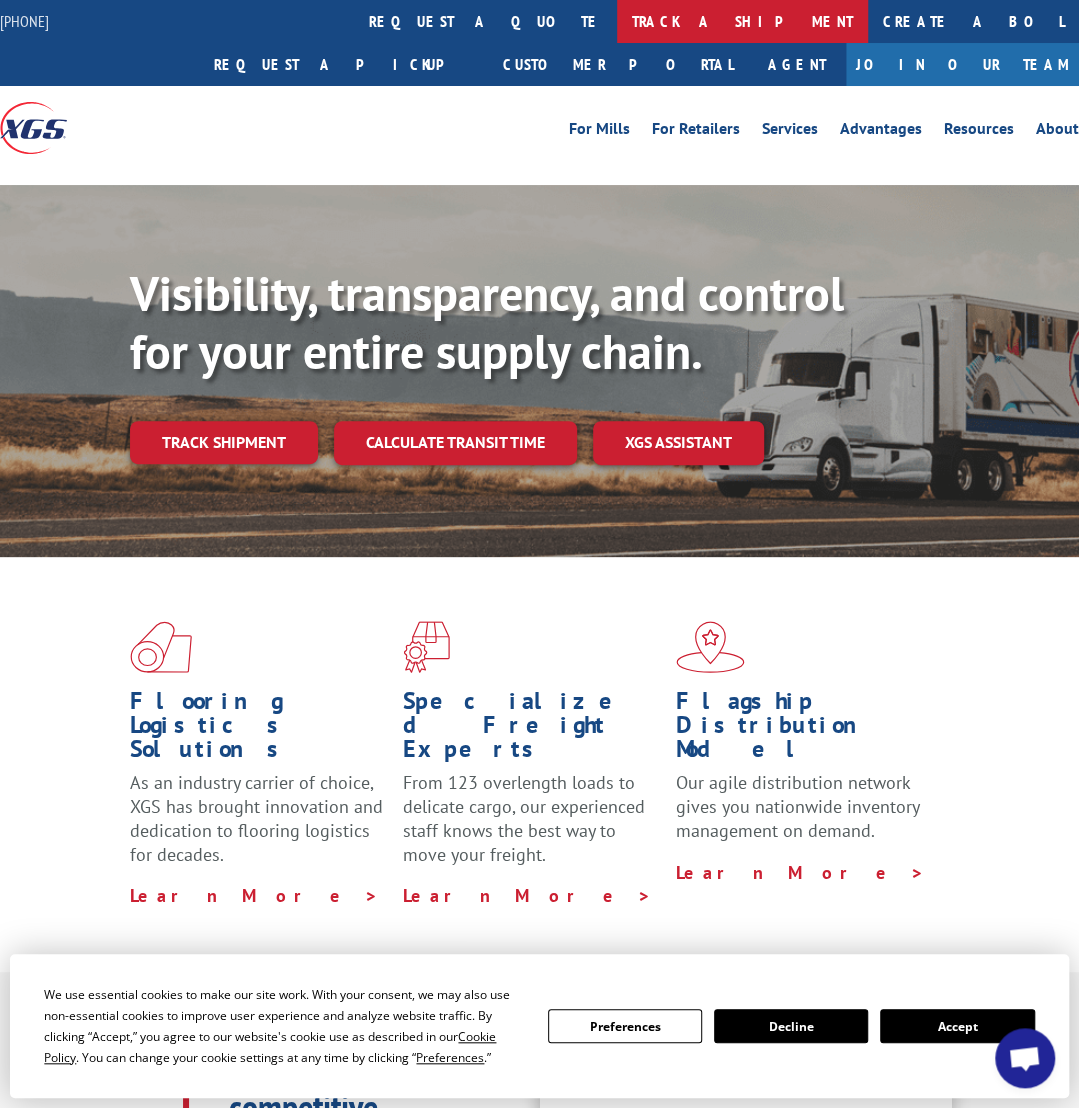 click on "track a shipment" at bounding box center (742, 21) 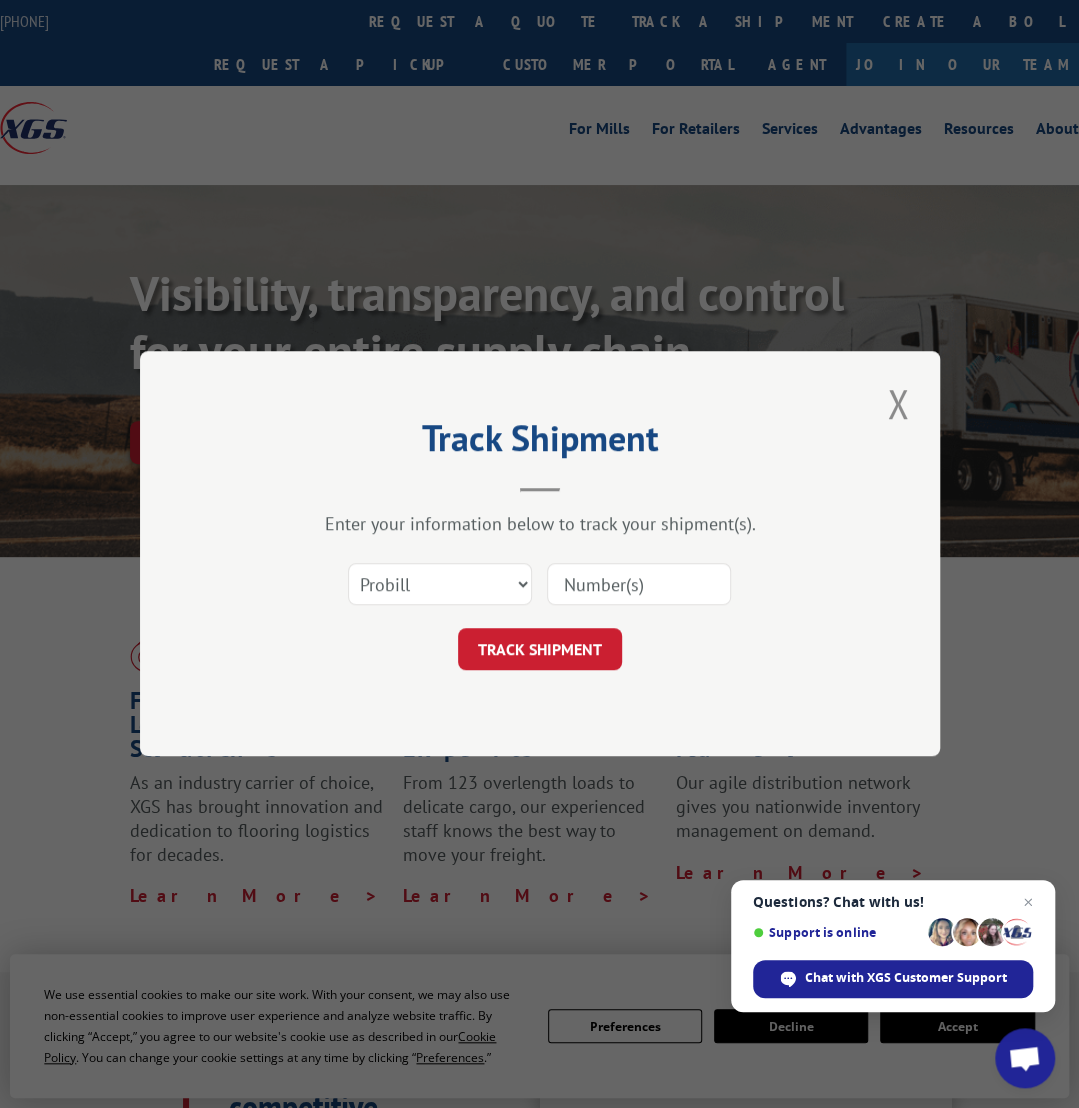 click at bounding box center (639, 585) 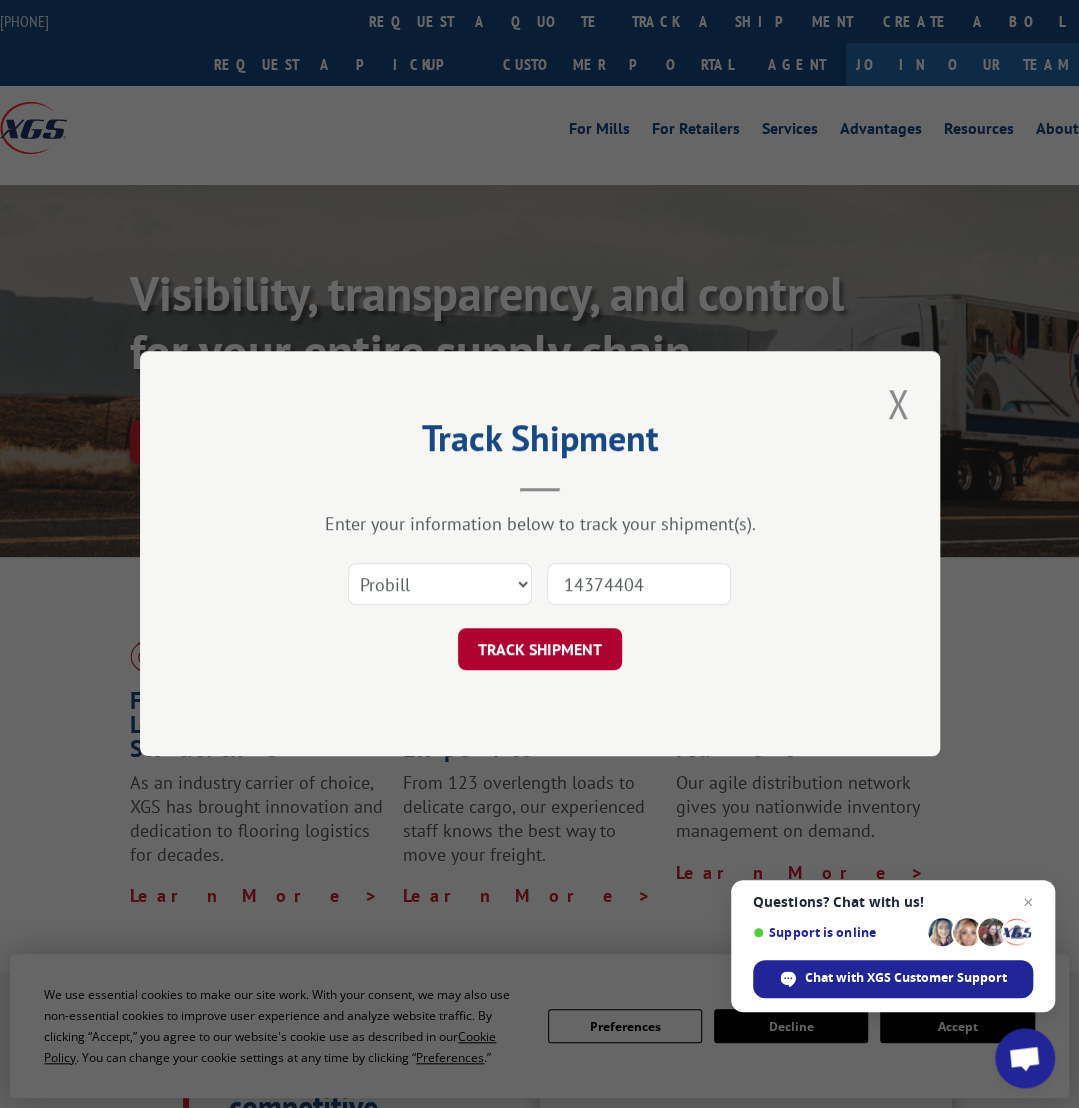 type on "14374404" 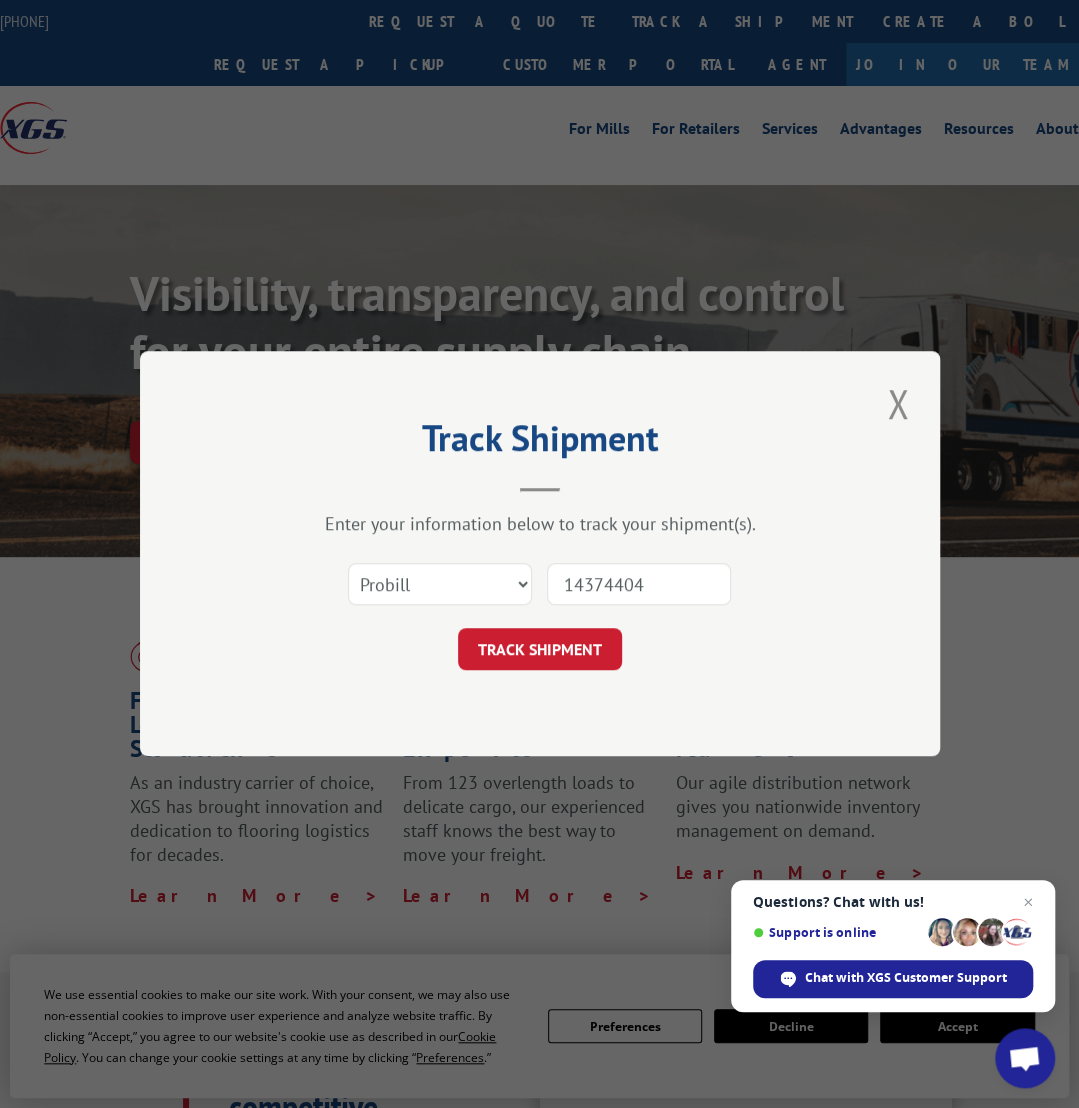 click on "TRACK SHIPMENT" at bounding box center (540, 650) 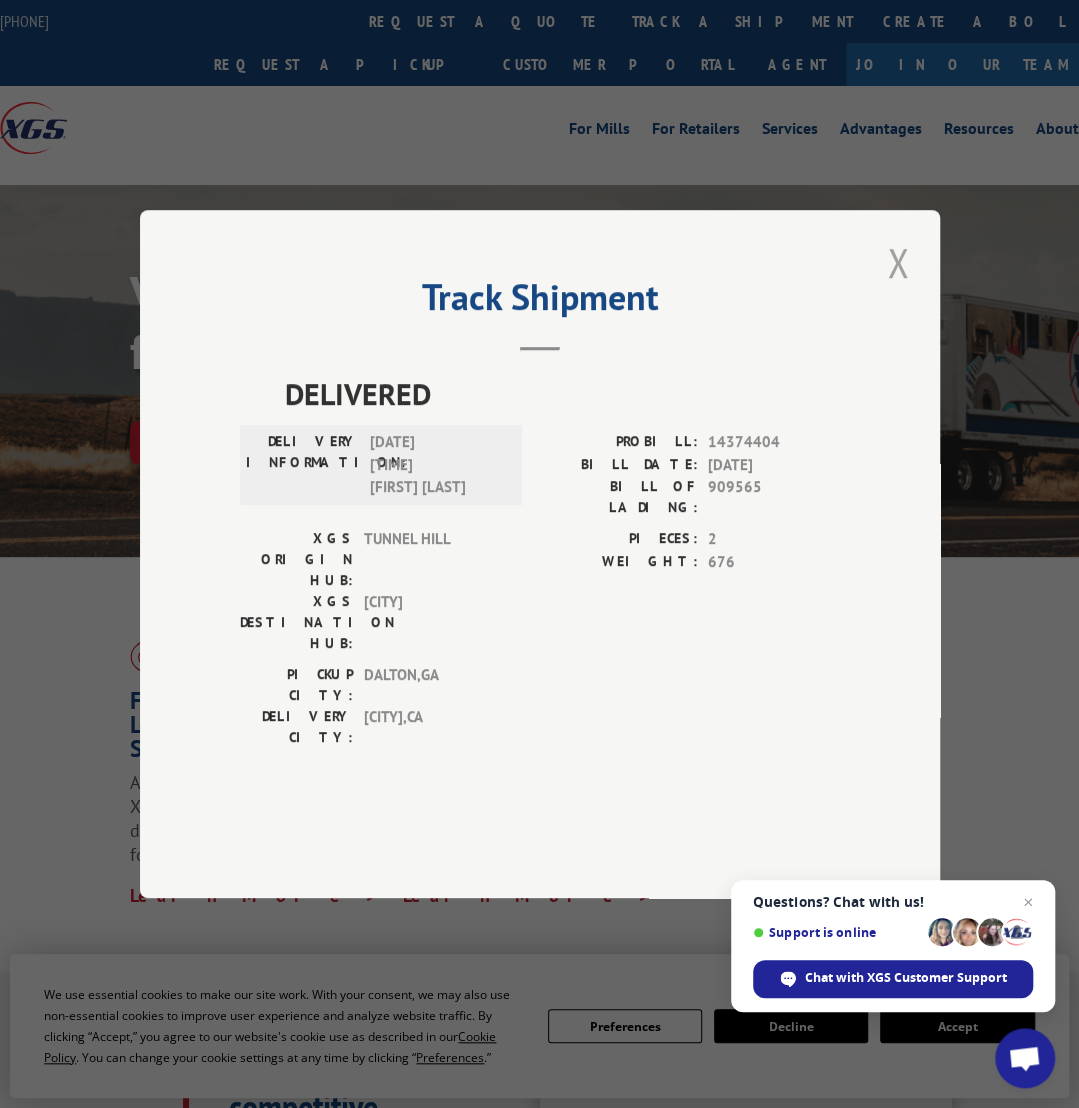 click at bounding box center [898, 262] 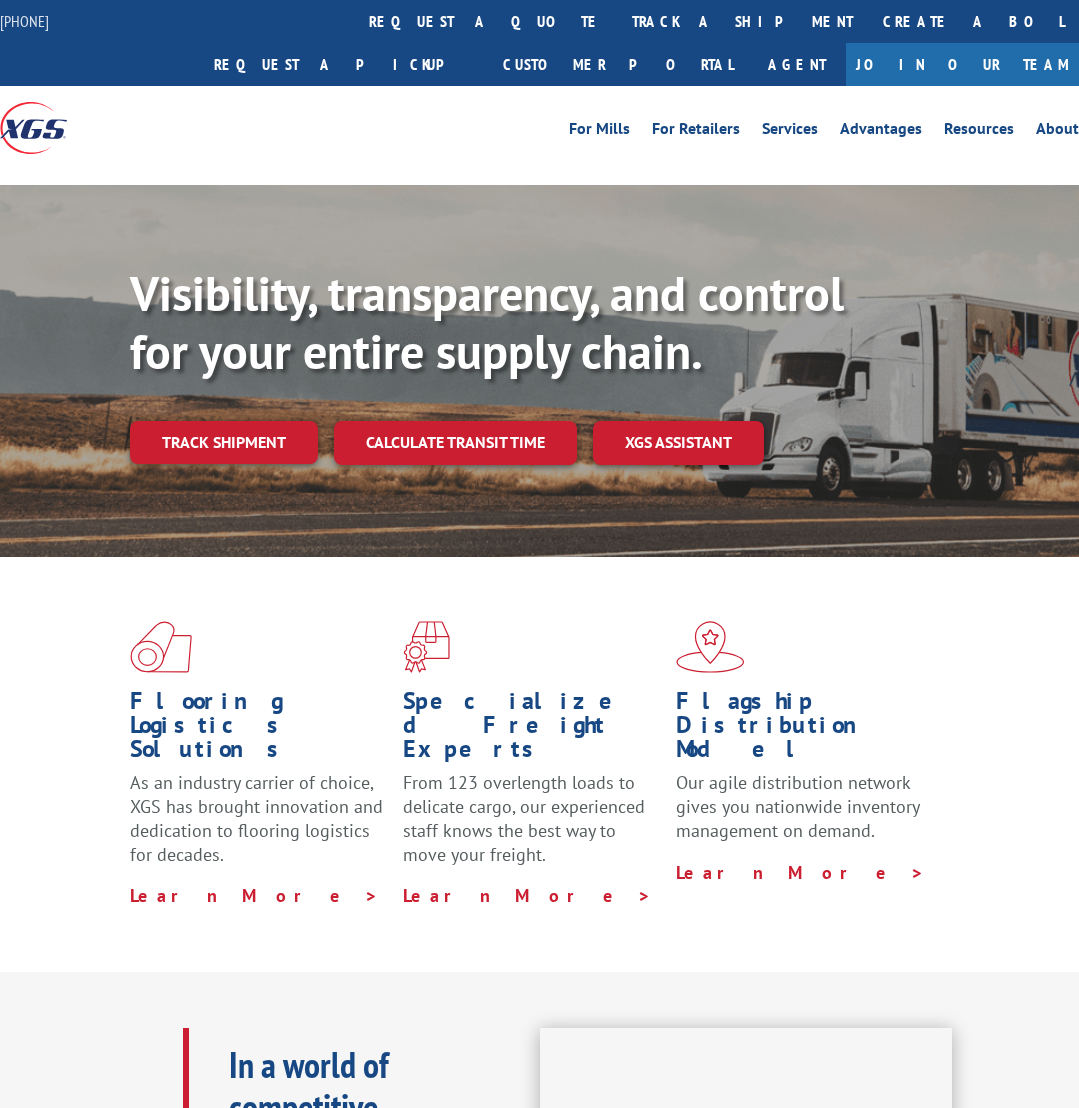 scroll, scrollTop: 0, scrollLeft: 0, axis: both 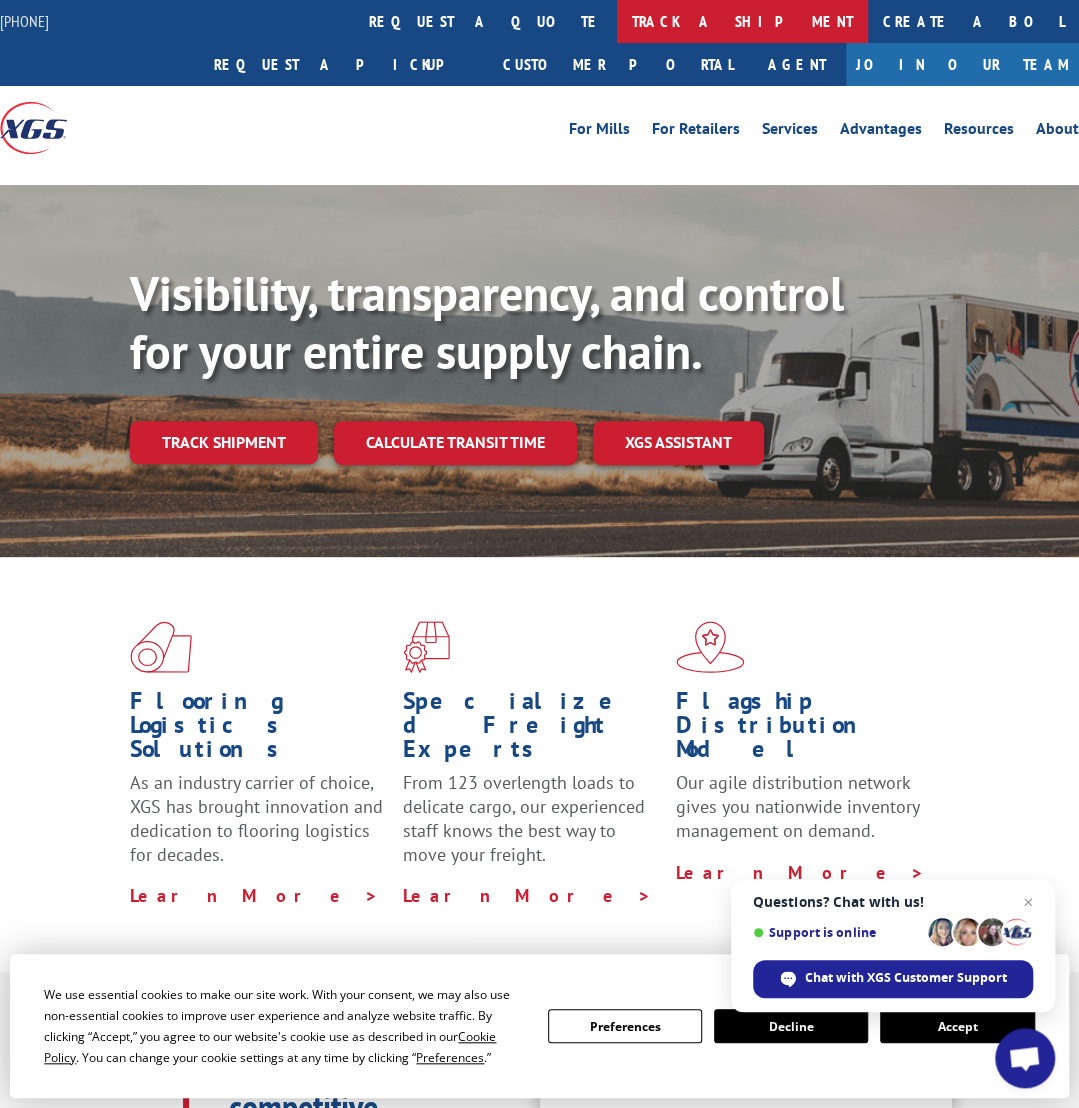 click on "track a shipment" at bounding box center [742, 21] 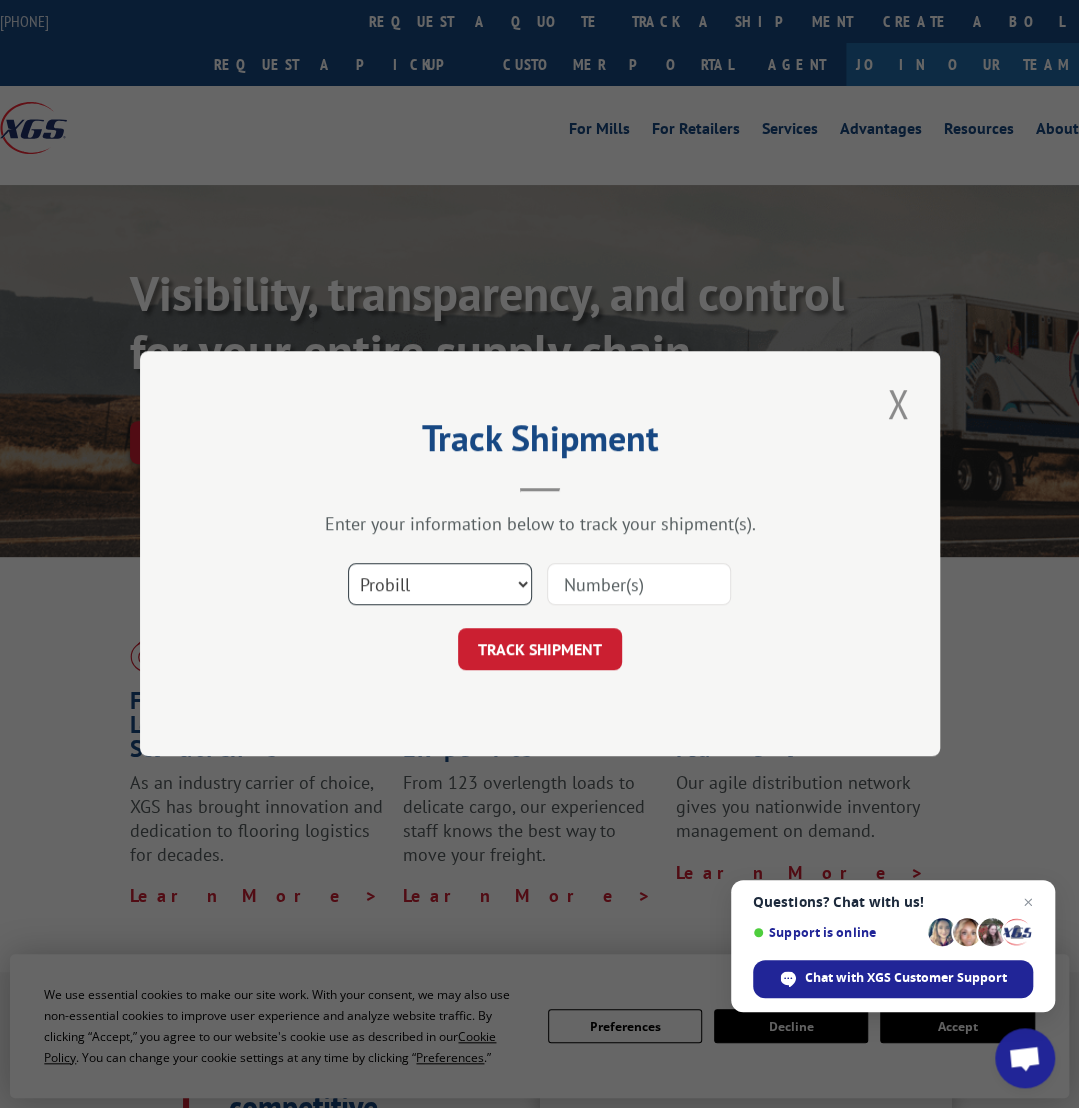 click on "Select category... Probill BOL PO" at bounding box center (440, 585) 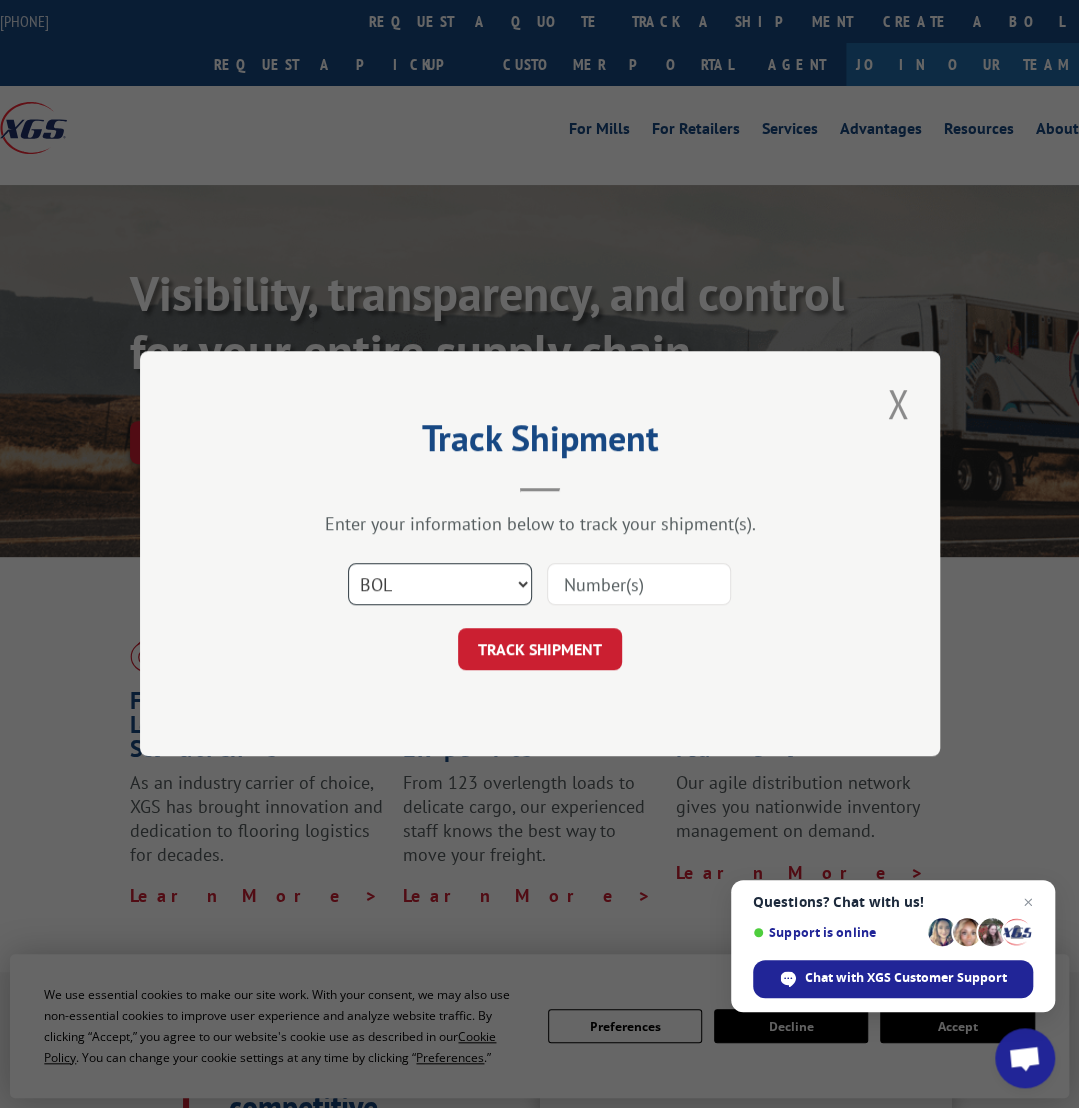 click on "Select category... Probill BOL PO" at bounding box center (440, 585) 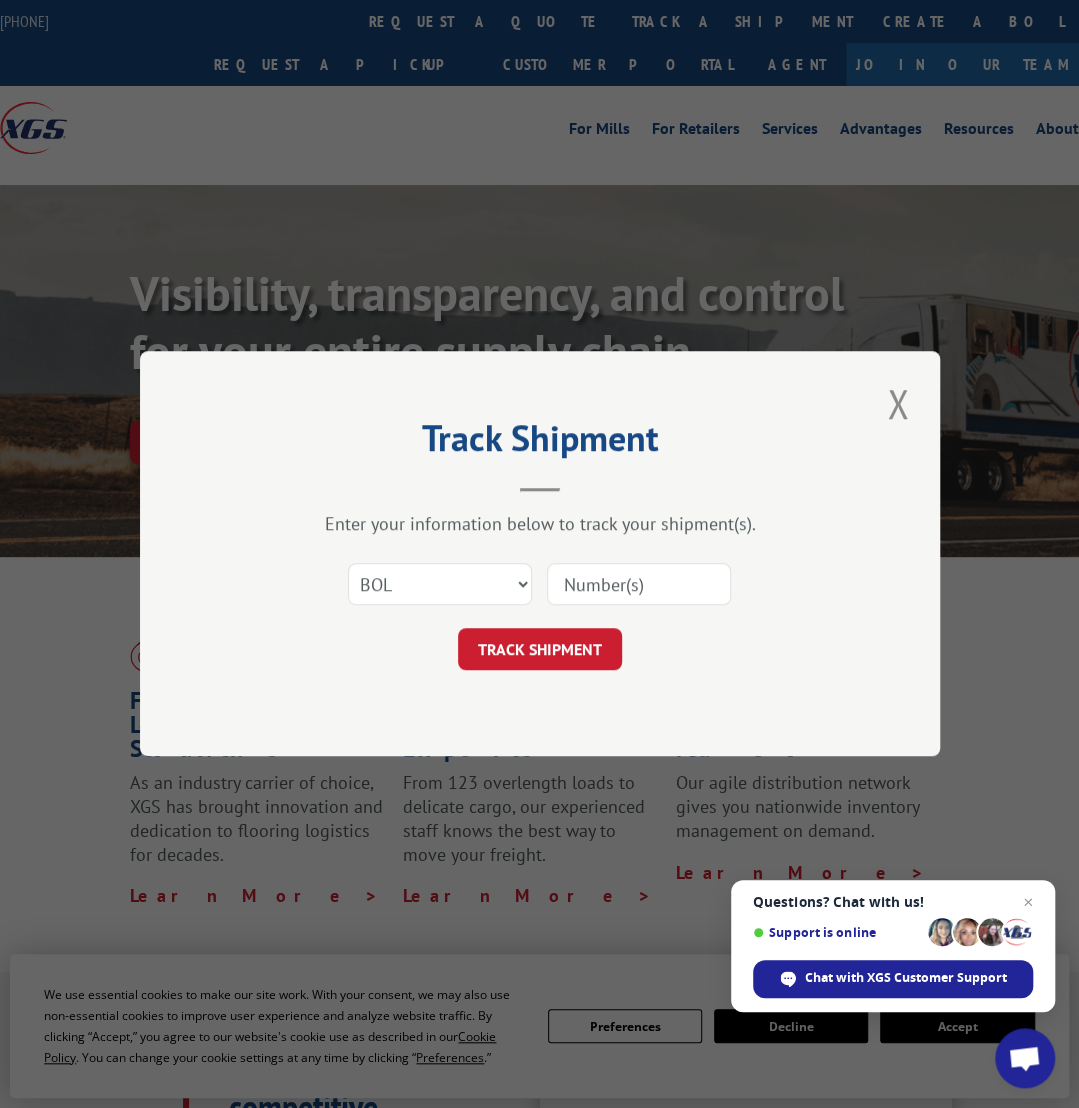 click at bounding box center (639, 585) 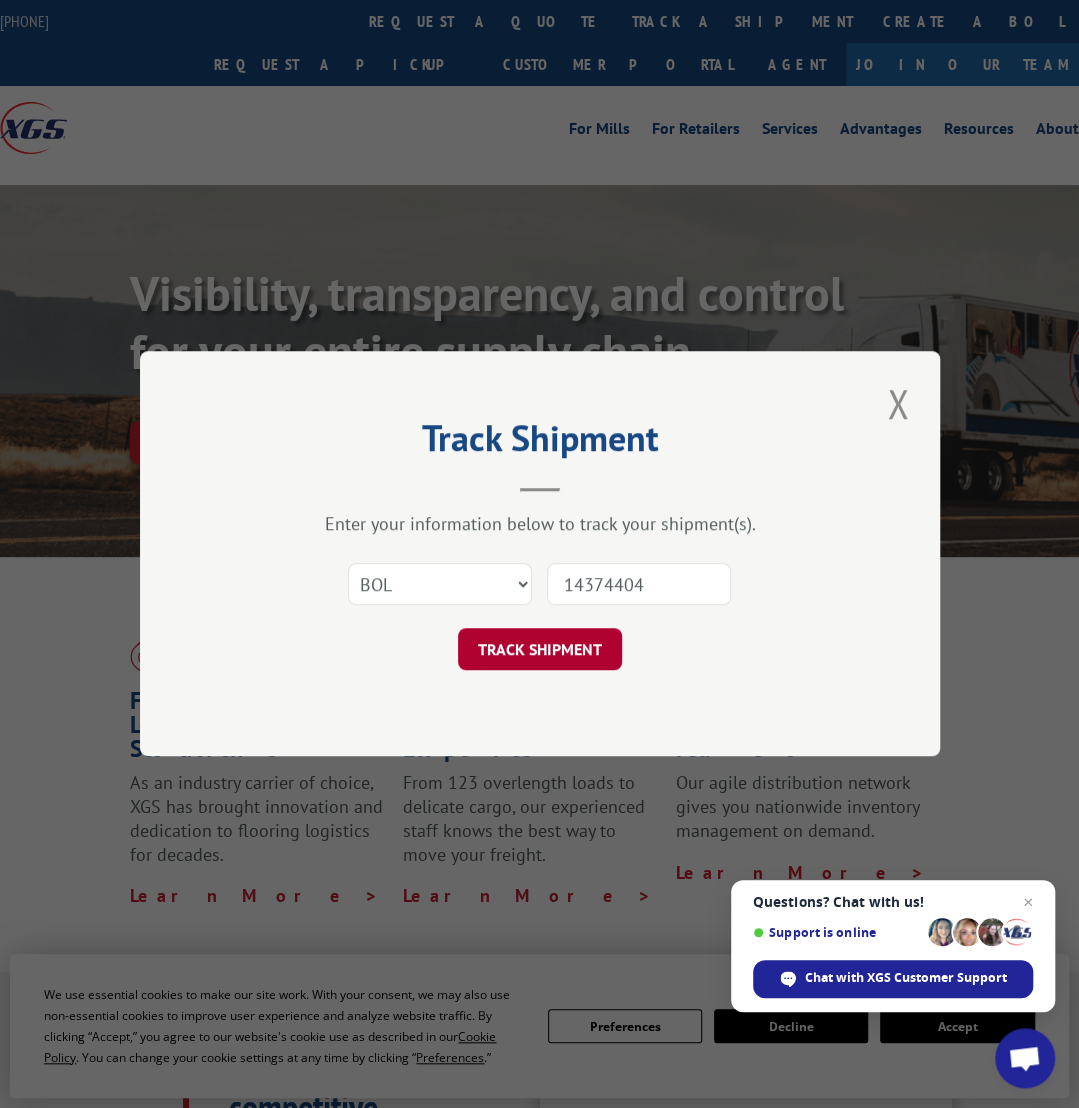 type on "14374404" 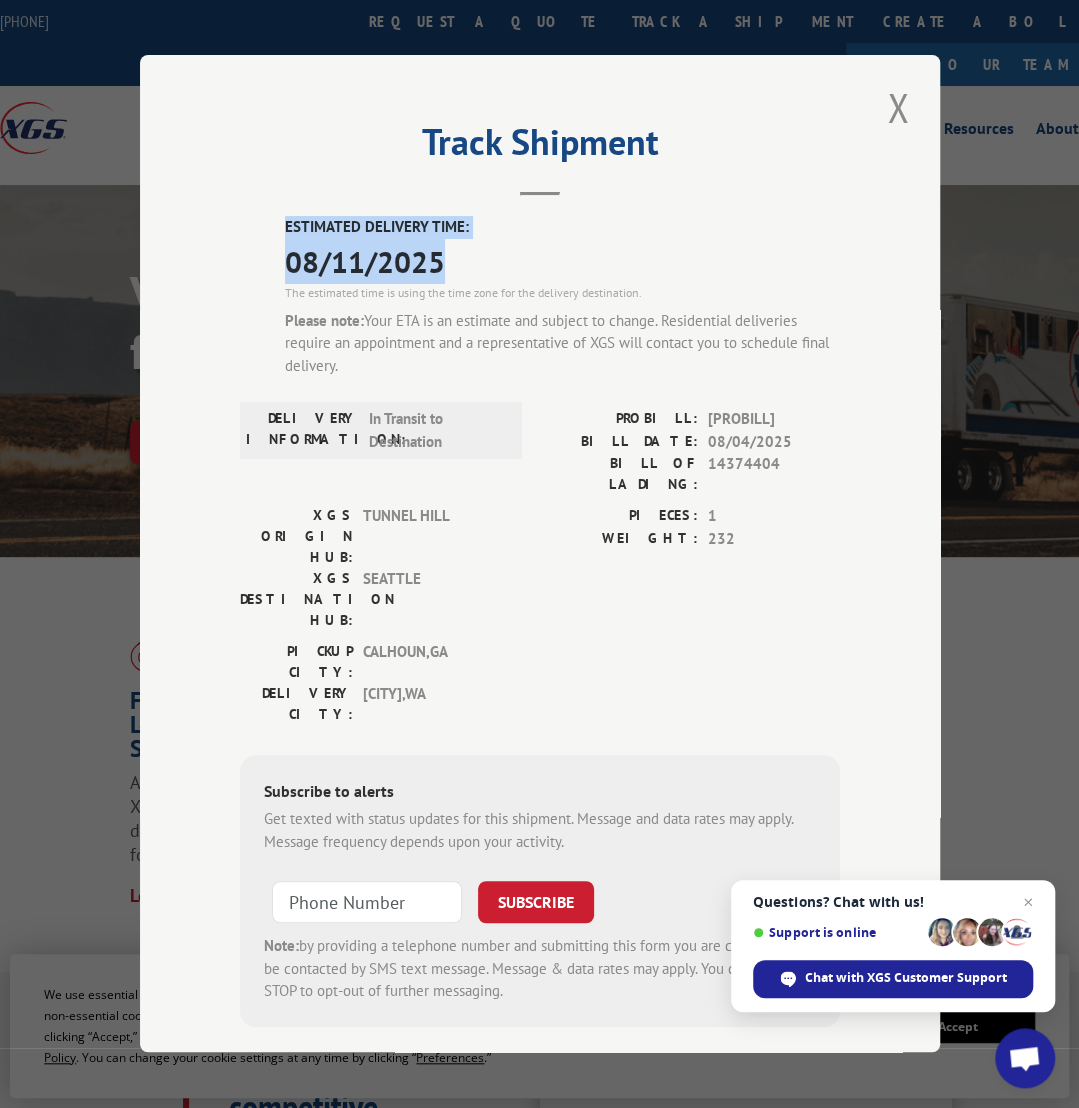 drag, startPoint x: 442, startPoint y: 258, endPoint x: 270, endPoint y: 233, distance: 173.80736 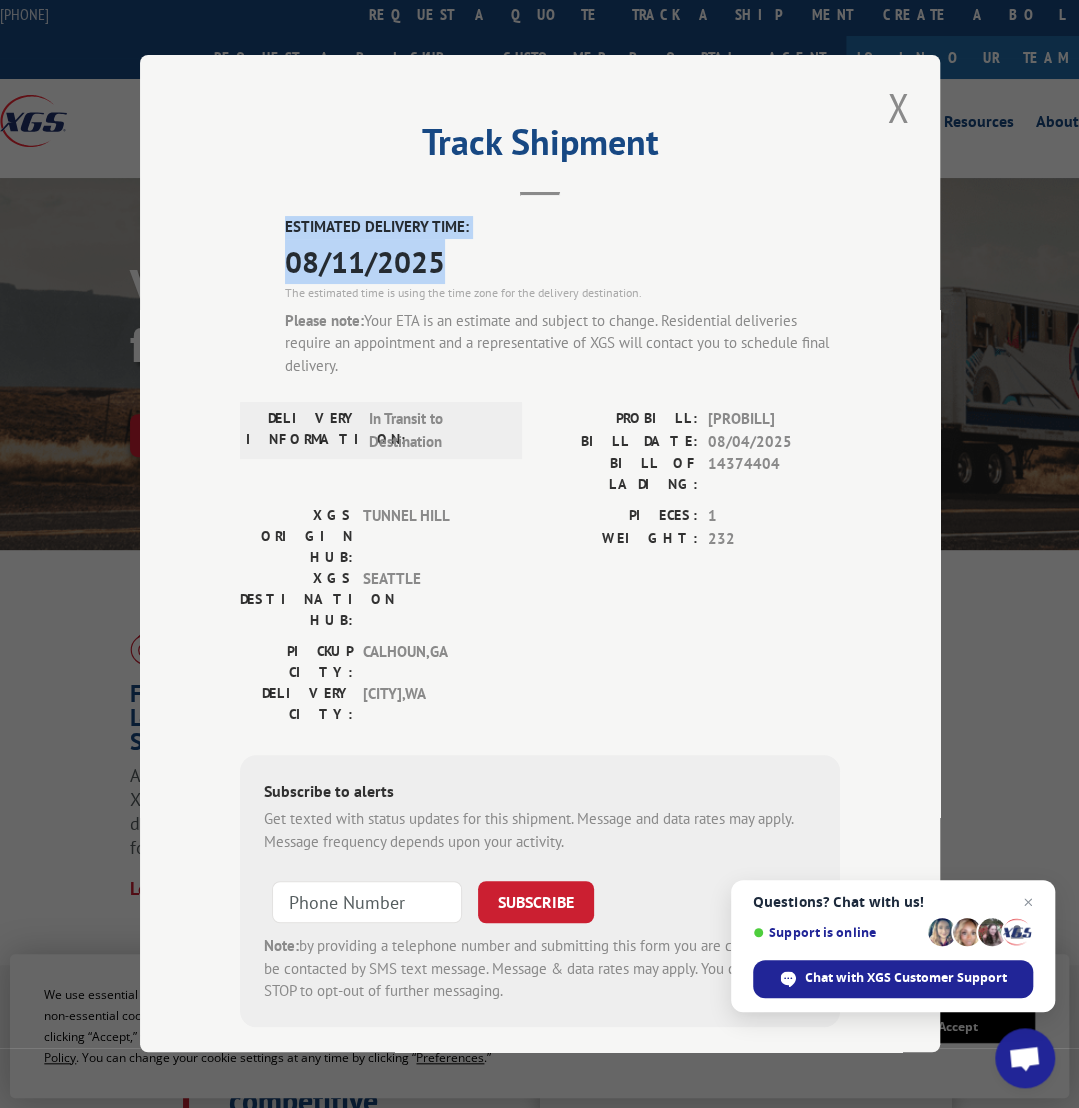 scroll, scrollTop: 0, scrollLeft: 0, axis: both 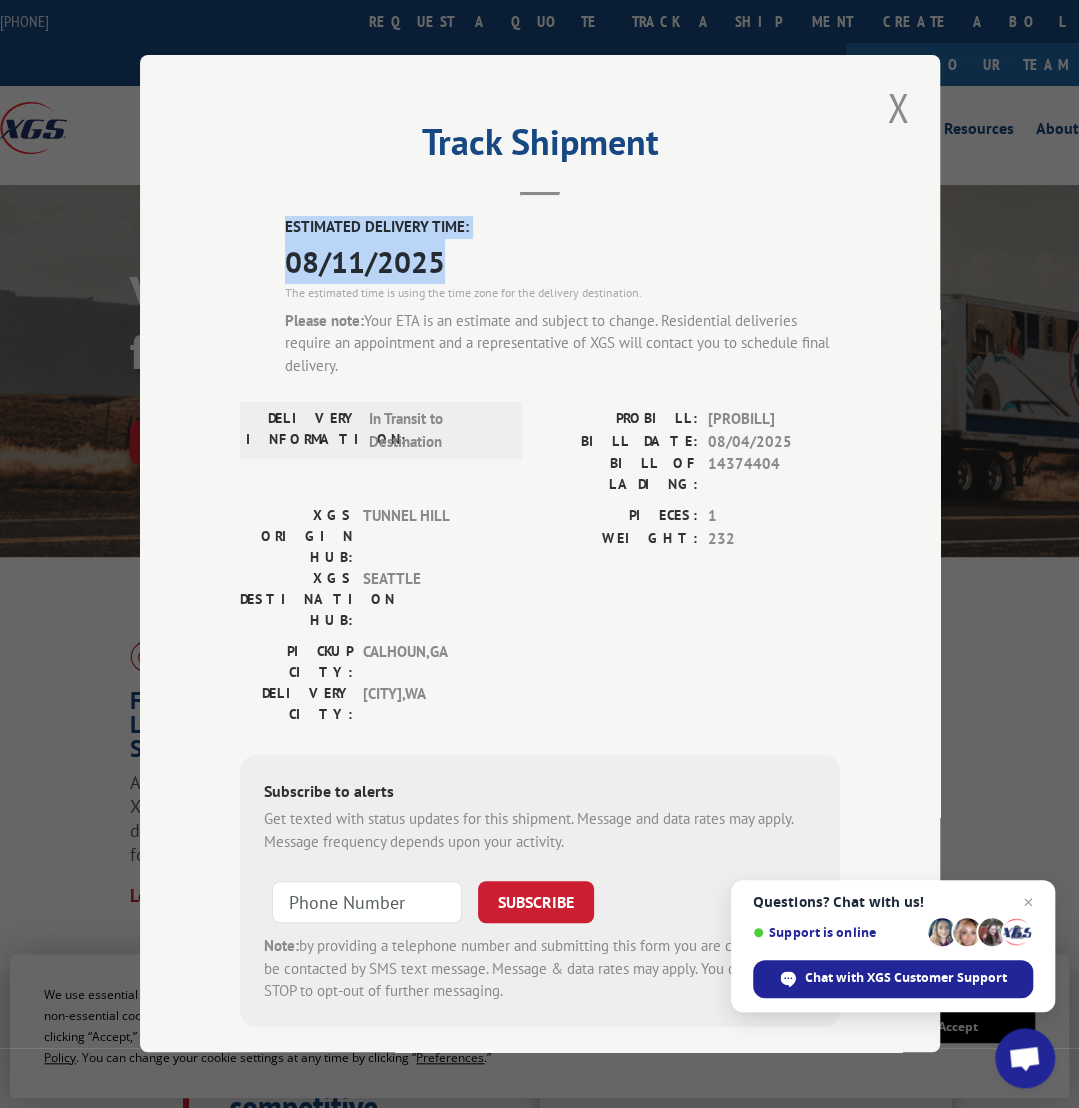 click on "DELIVERY INFORMATION: In Transit to Destination" at bounding box center (381, 456) 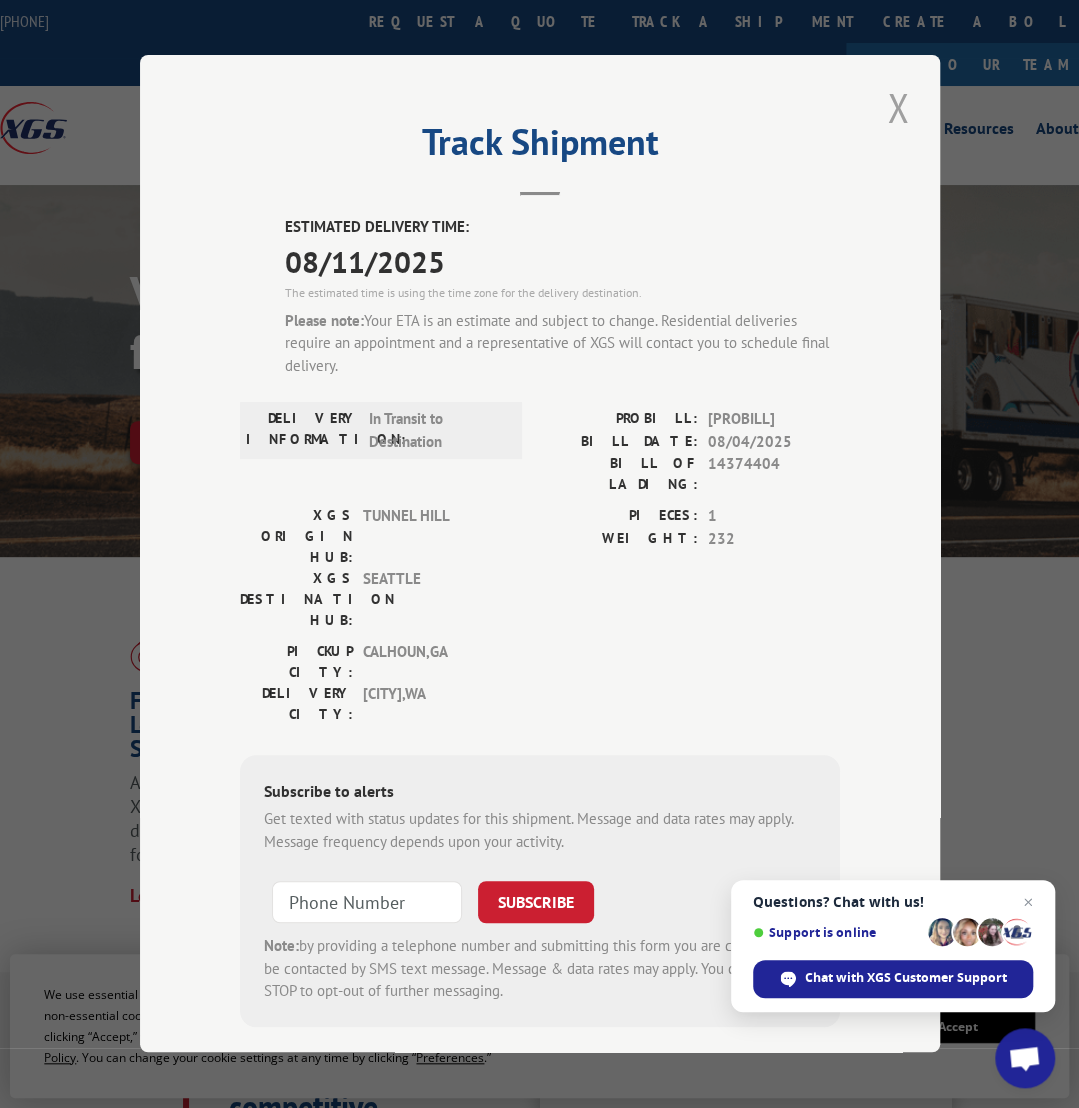 click at bounding box center [898, 107] 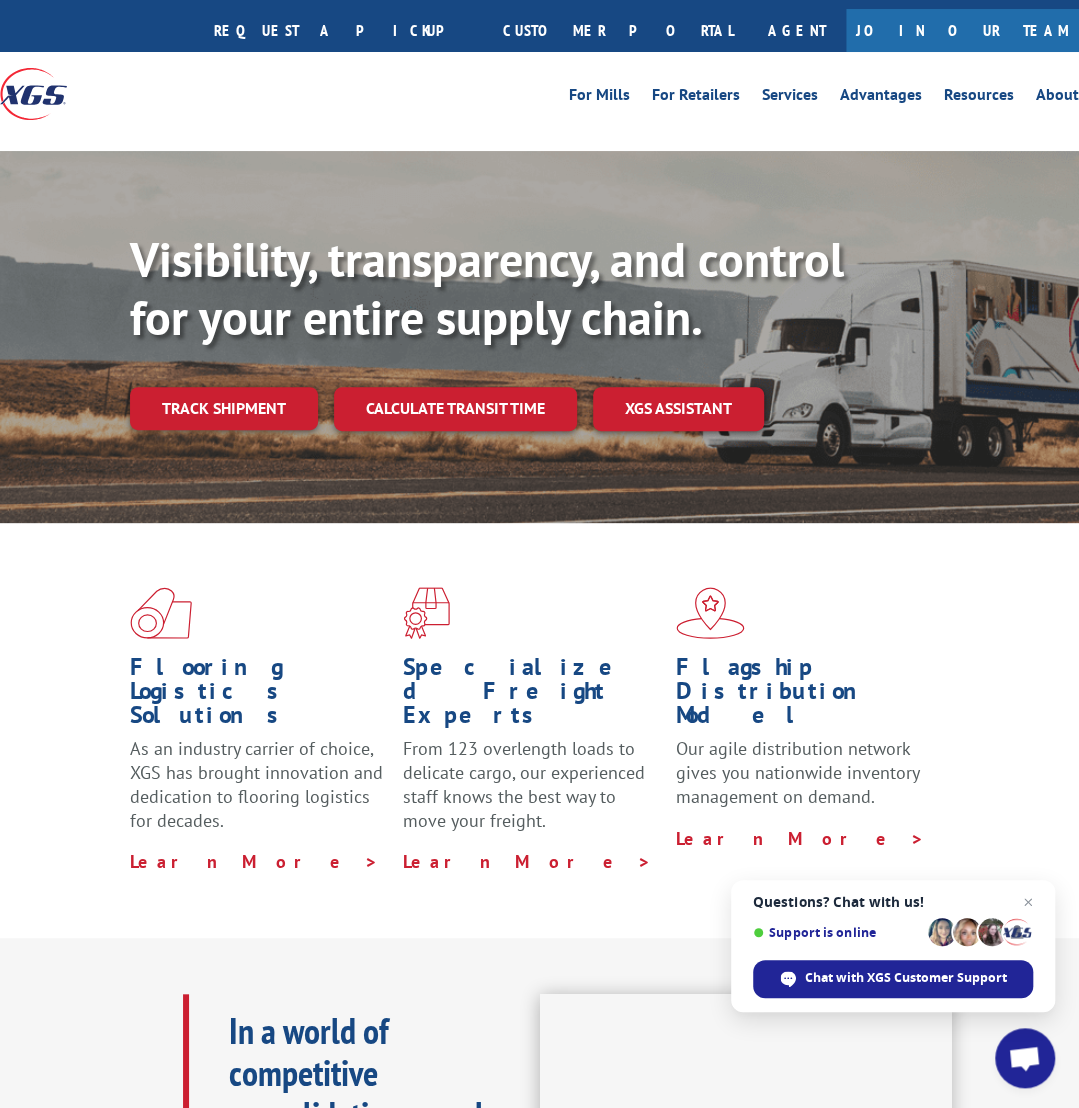 scroll, scrollTop: 0, scrollLeft: 0, axis: both 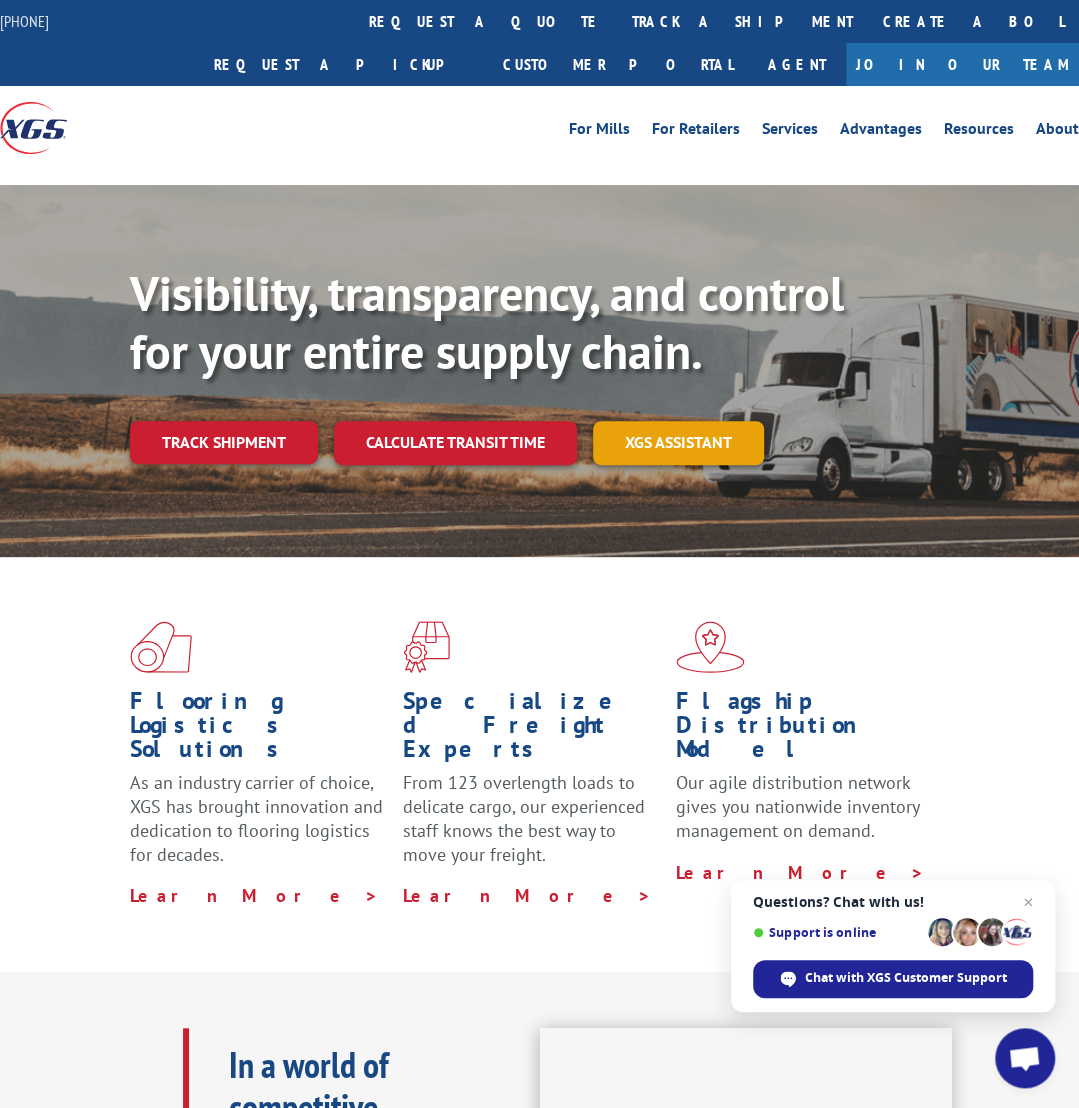 click on "XGS ASSISTANT" at bounding box center (678, 442) 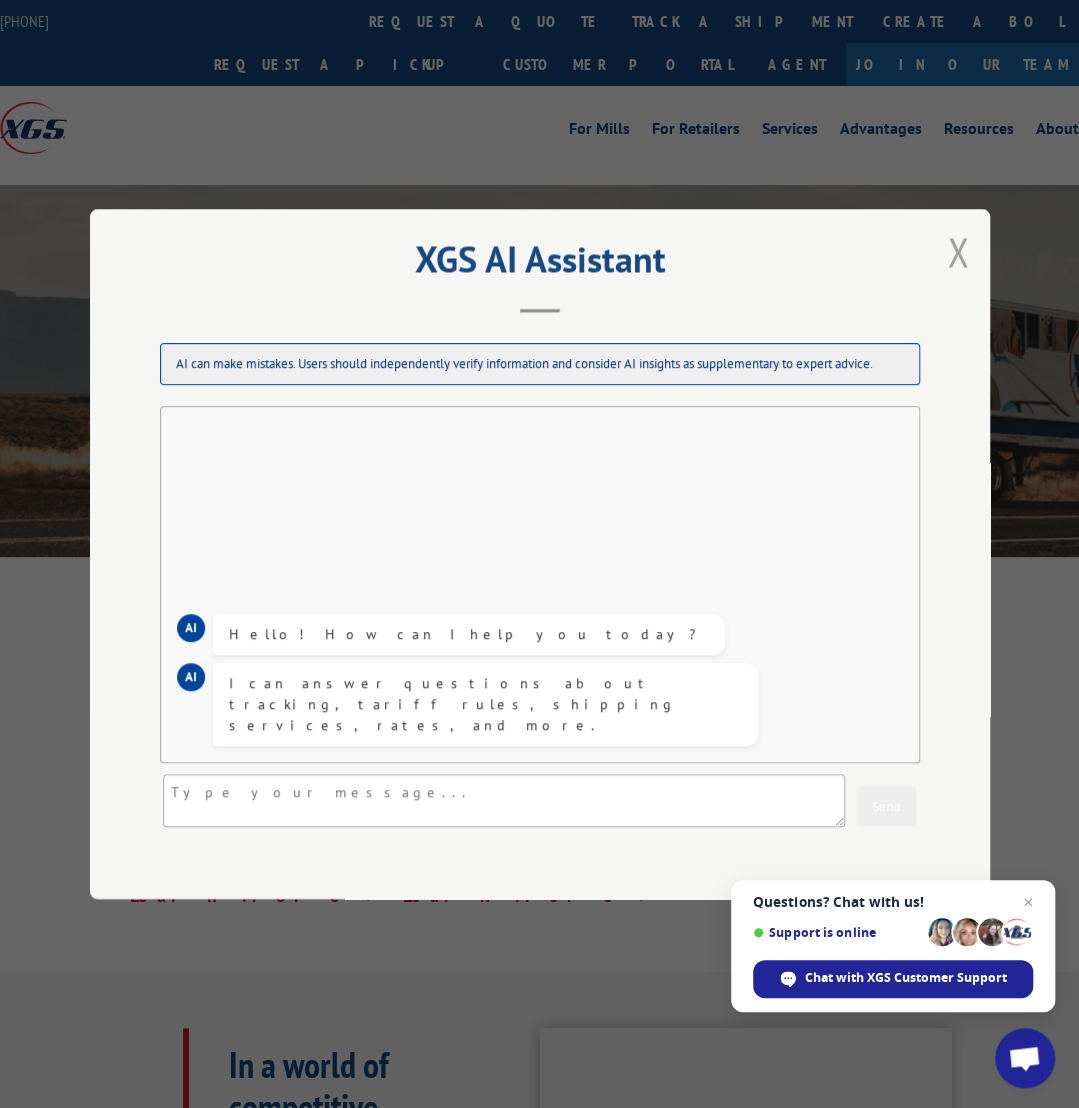 click at bounding box center [958, 251] 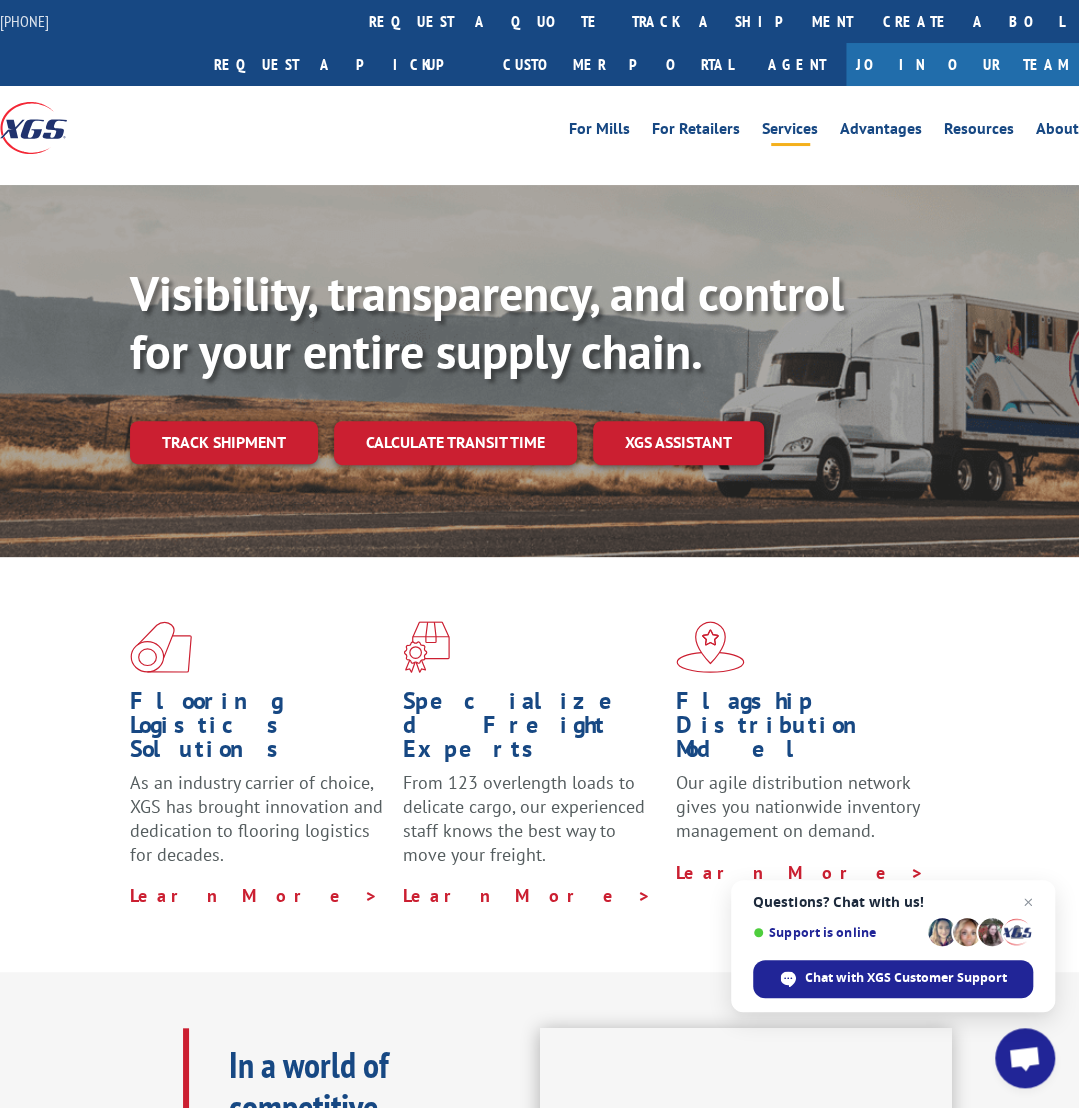 click on "Services" at bounding box center [790, 132] 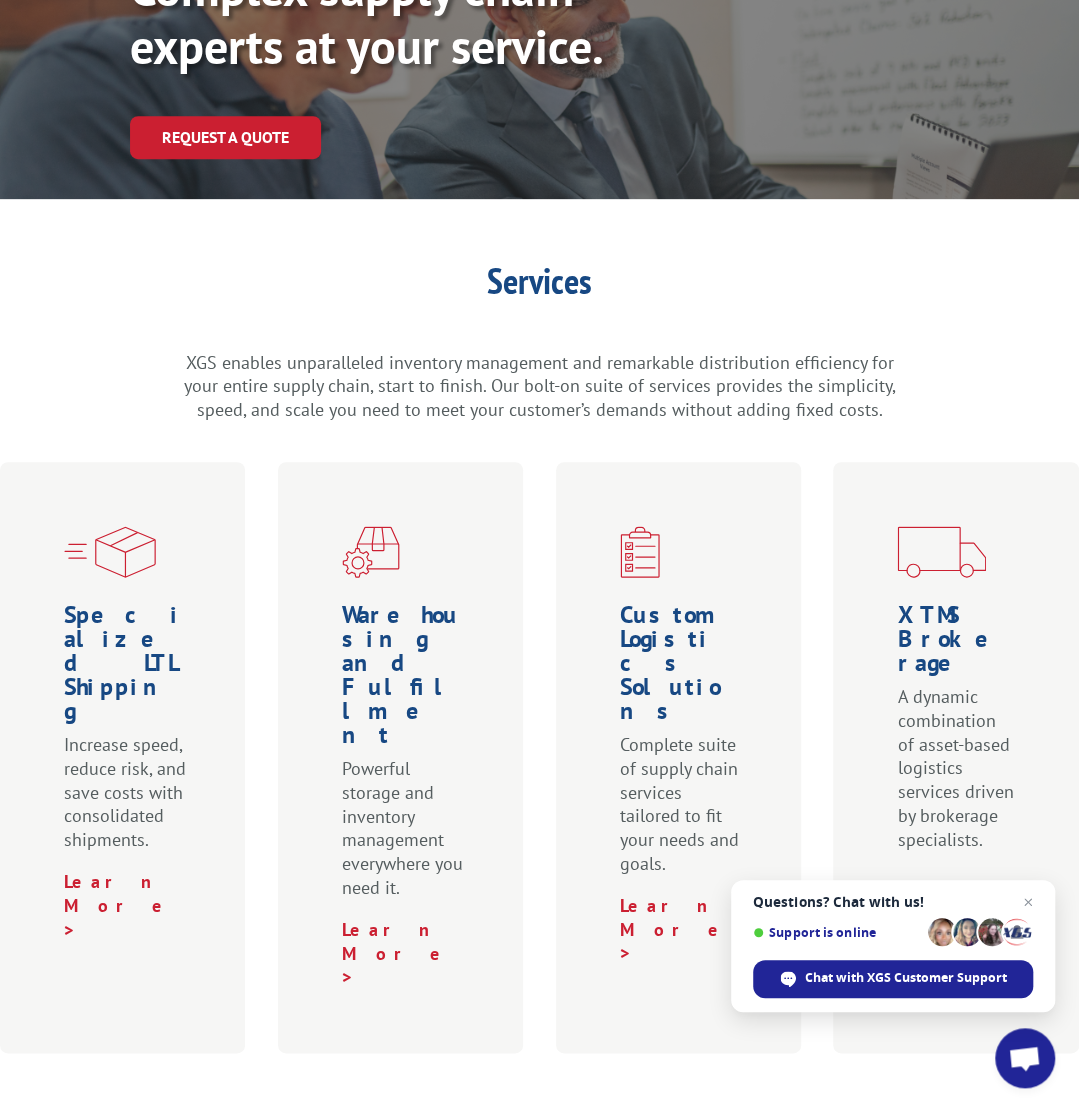 scroll, scrollTop: 0, scrollLeft: 0, axis: both 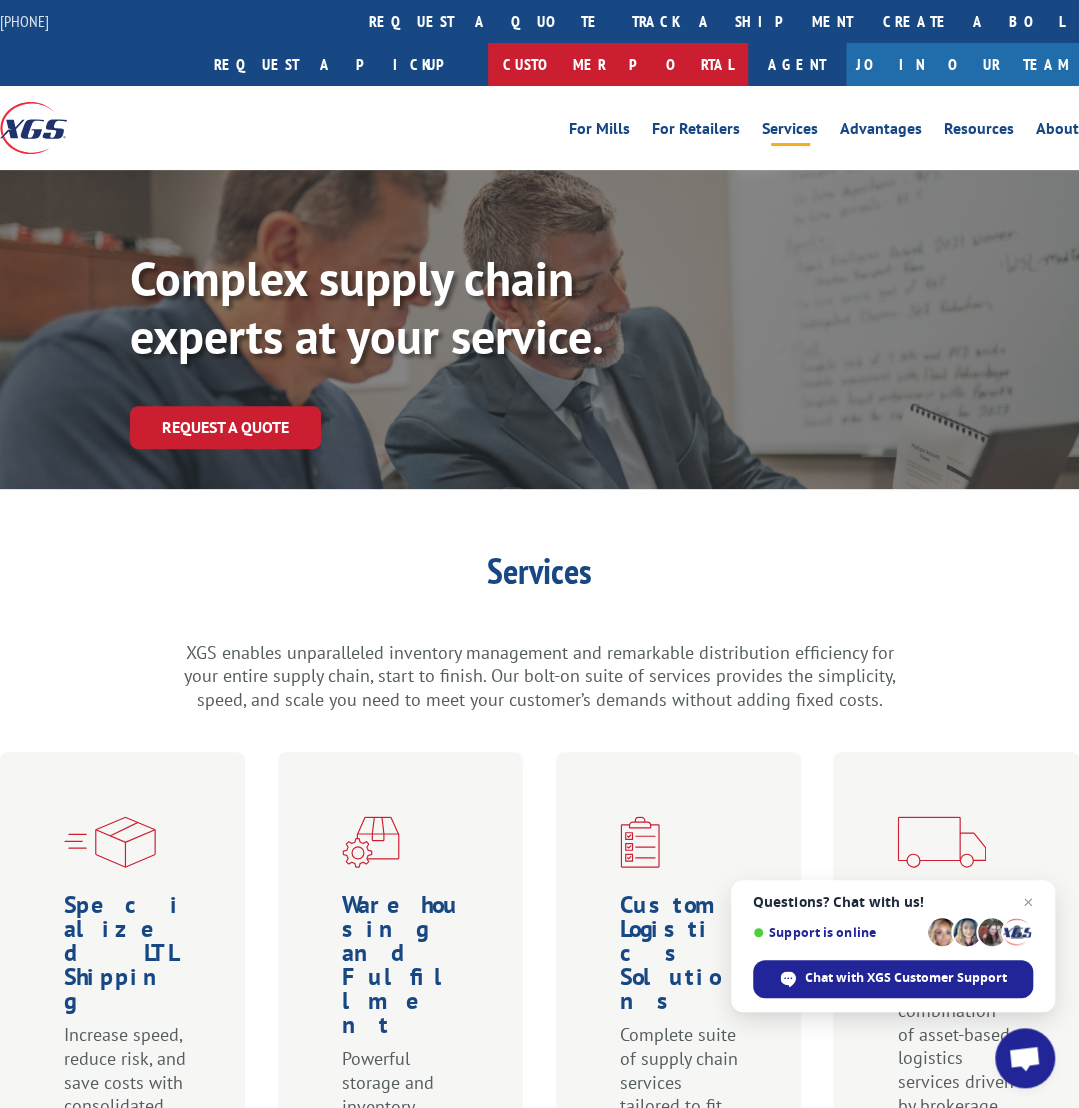 click on "Customer Portal" at bounding box center [618, 64] 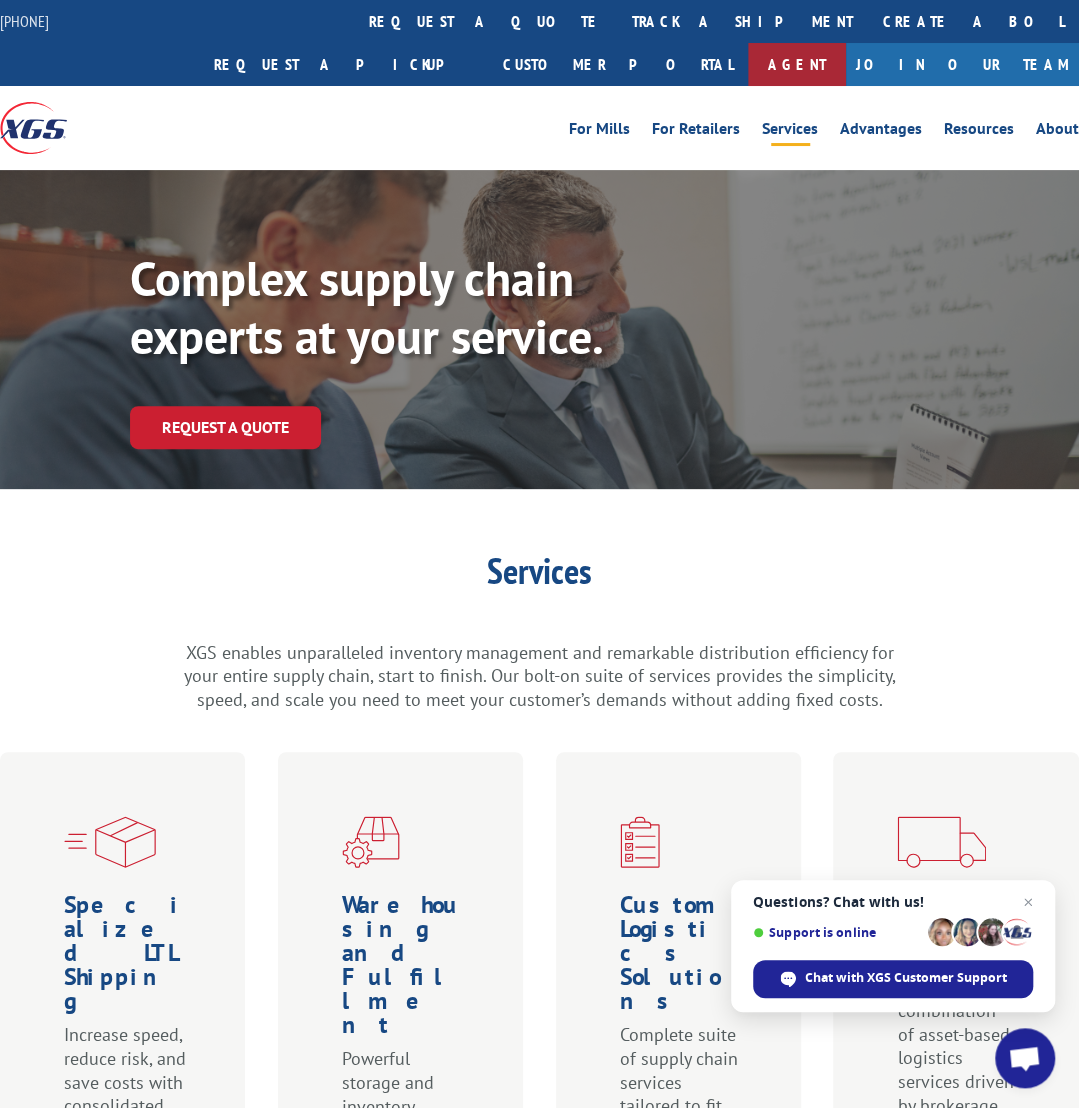click on "Agent" at bounding box center [797, 64] 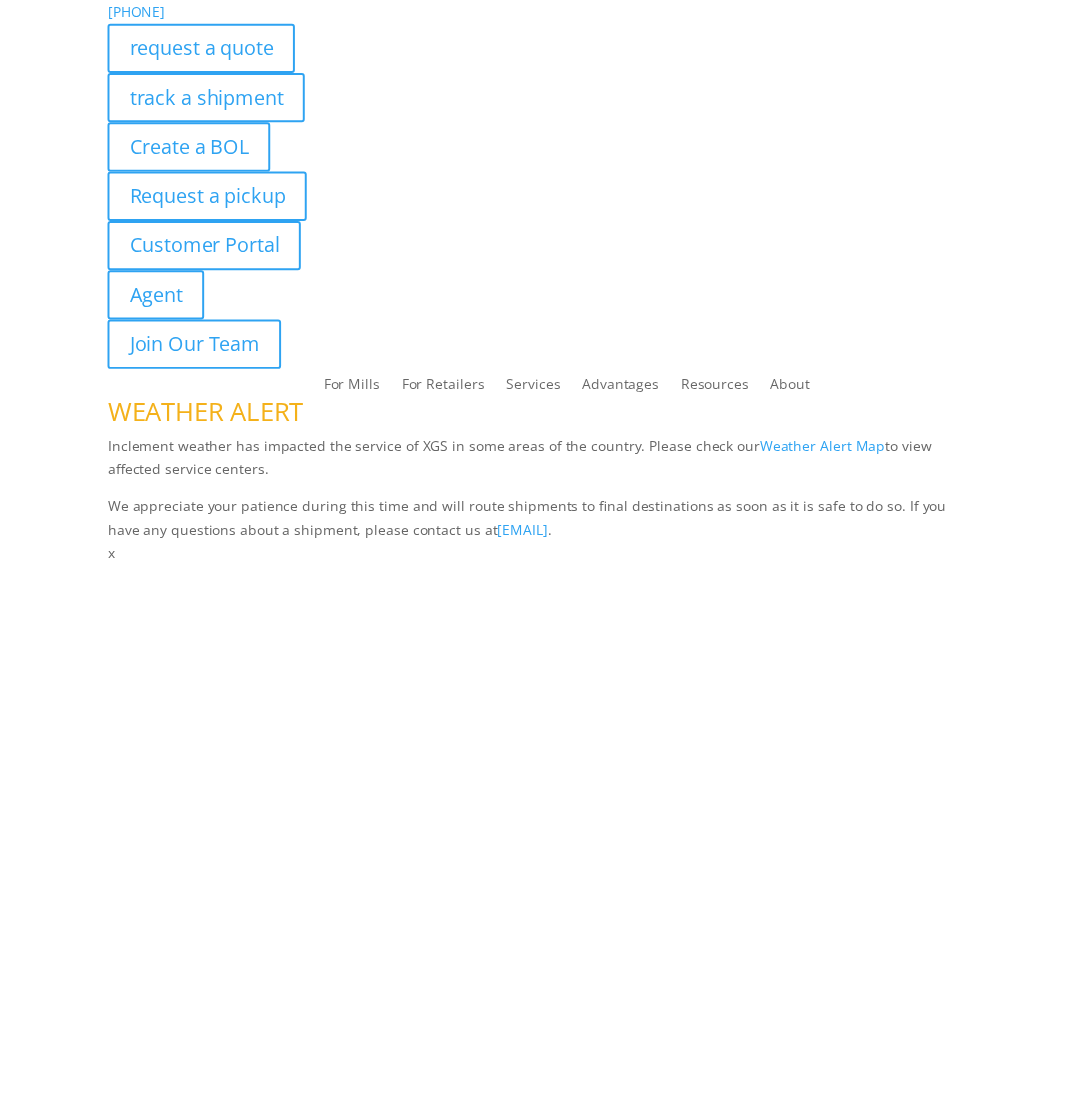 scroll, scrollTop: 0, scrollLeft: 0, axis: both 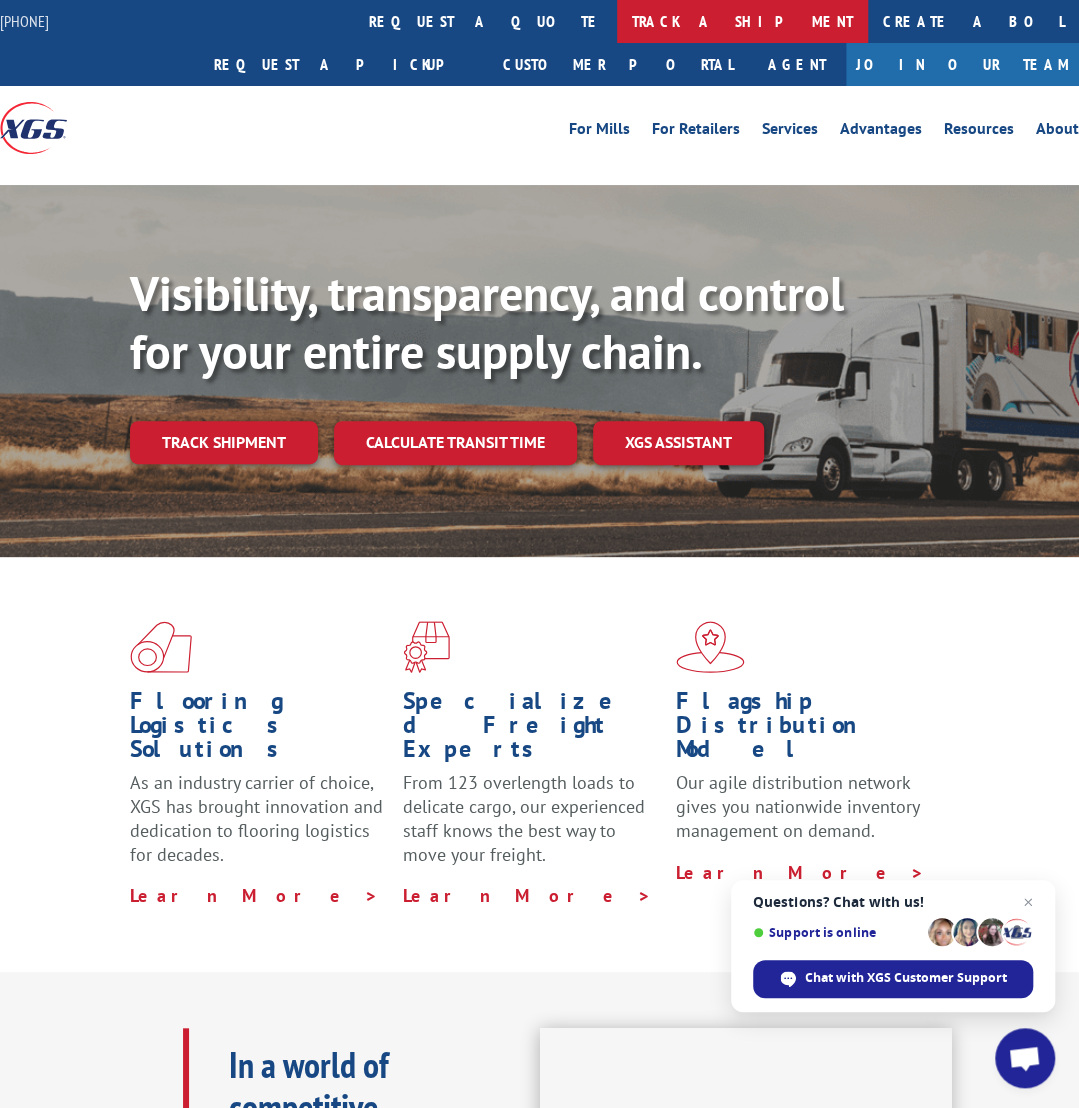 click on "track a shipment" at bounding box center (742, 21) 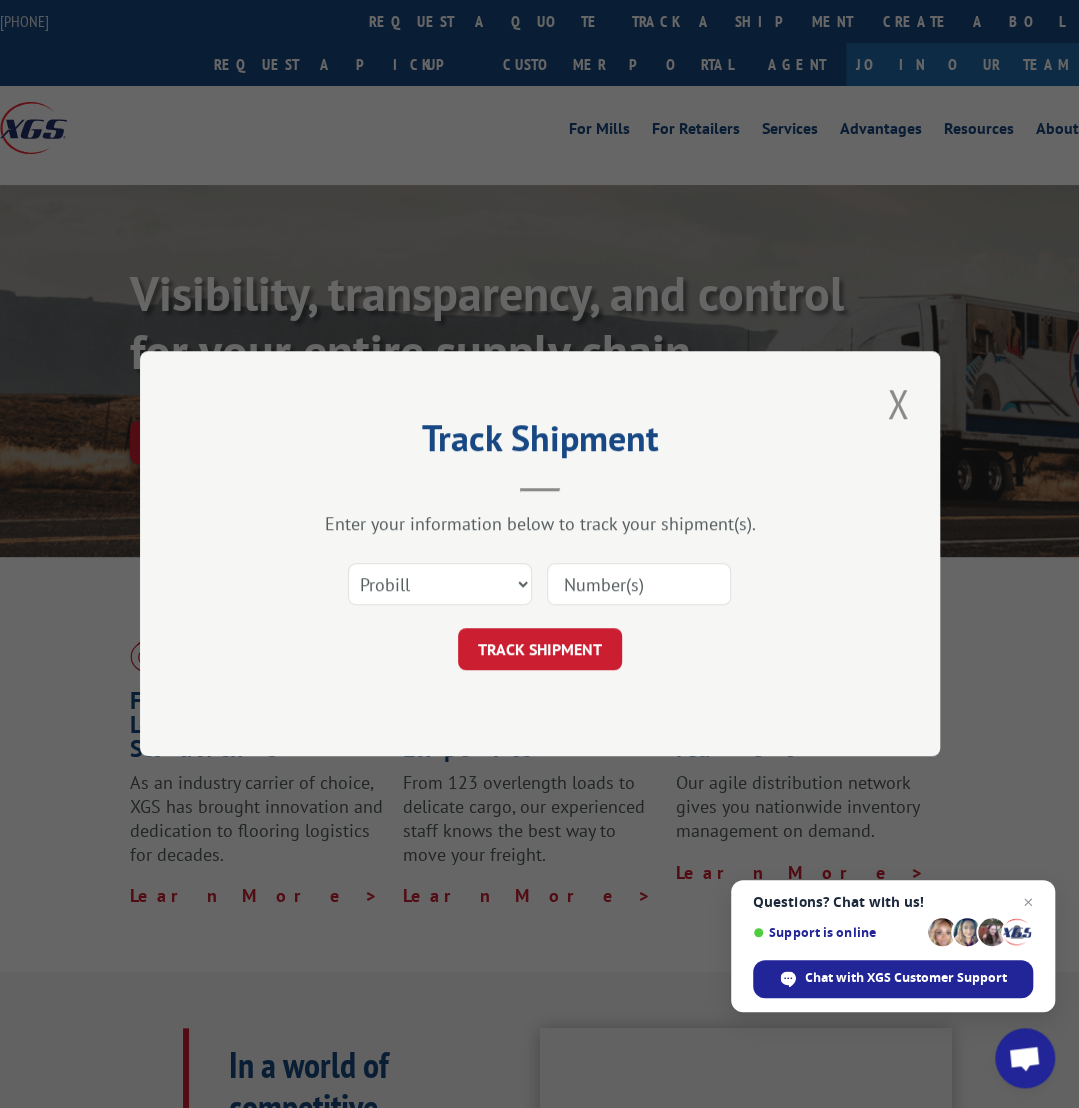 click at bounding box center (639, 585) 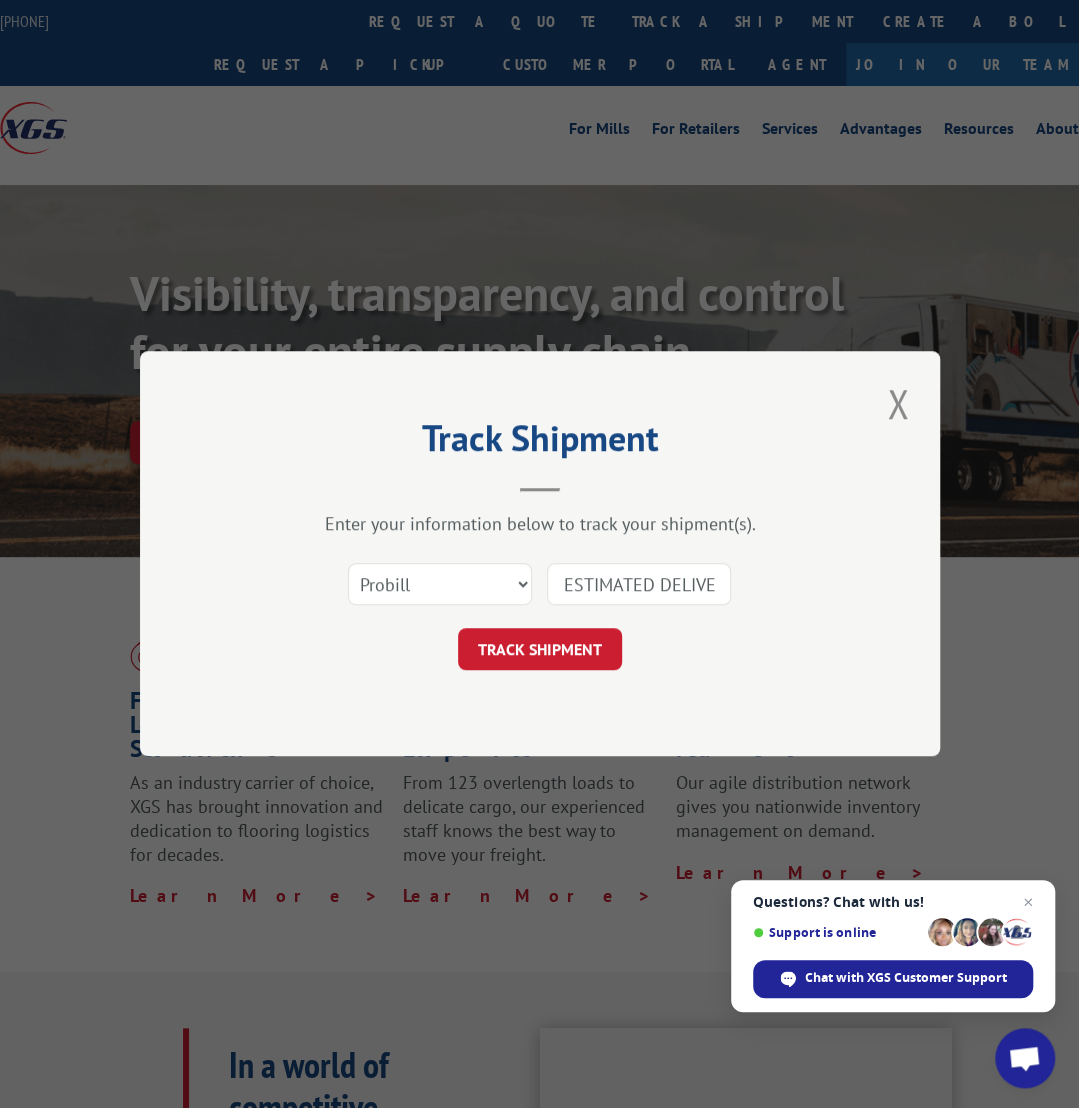 scroll, scrollTop: 0, scrollLeft: 160, axis: horizontal 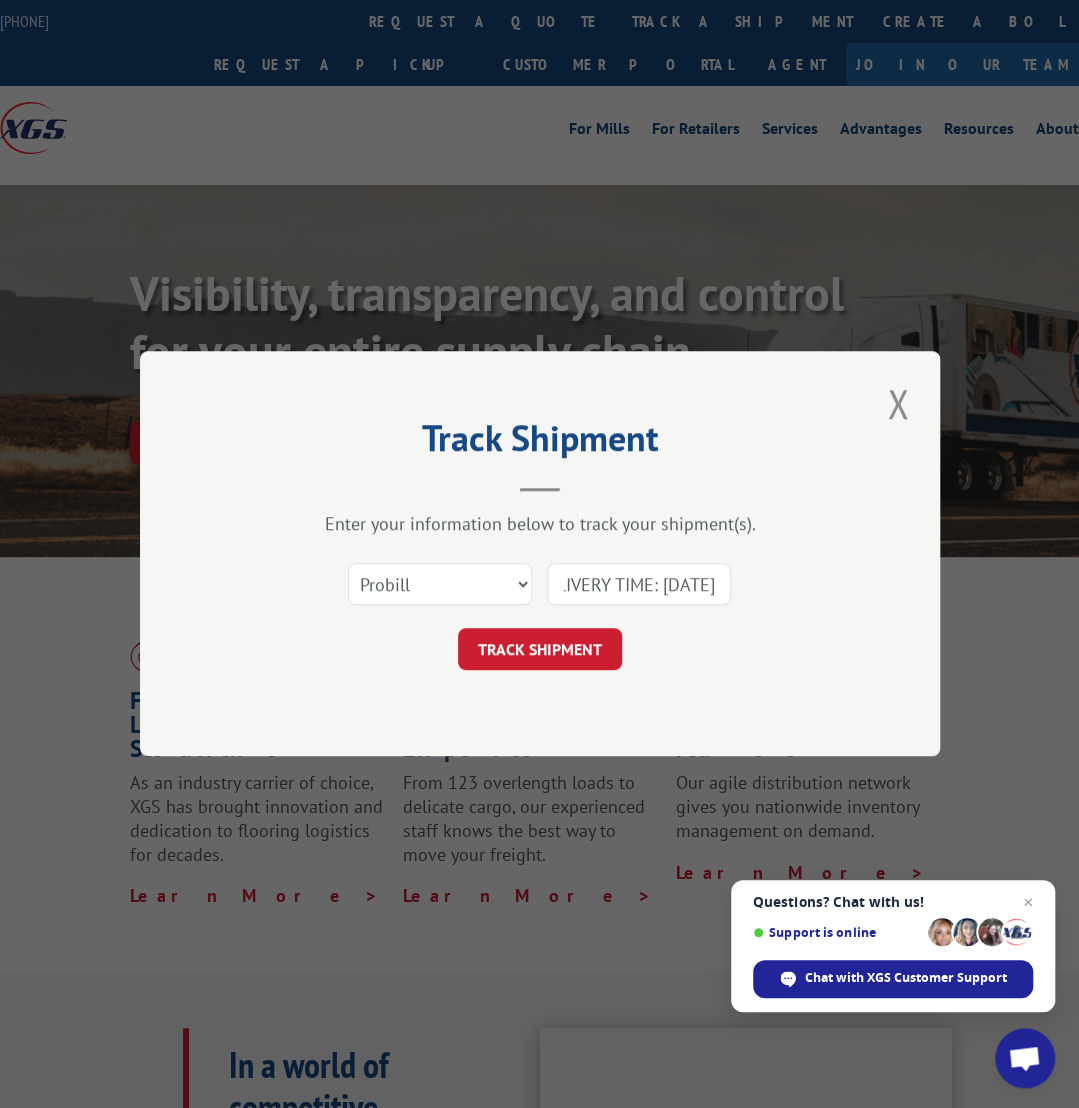 drag, startPoint x: 564, startPoint y: 582, endPoint x: 784, endPoint y: 586, distance: 220.03636 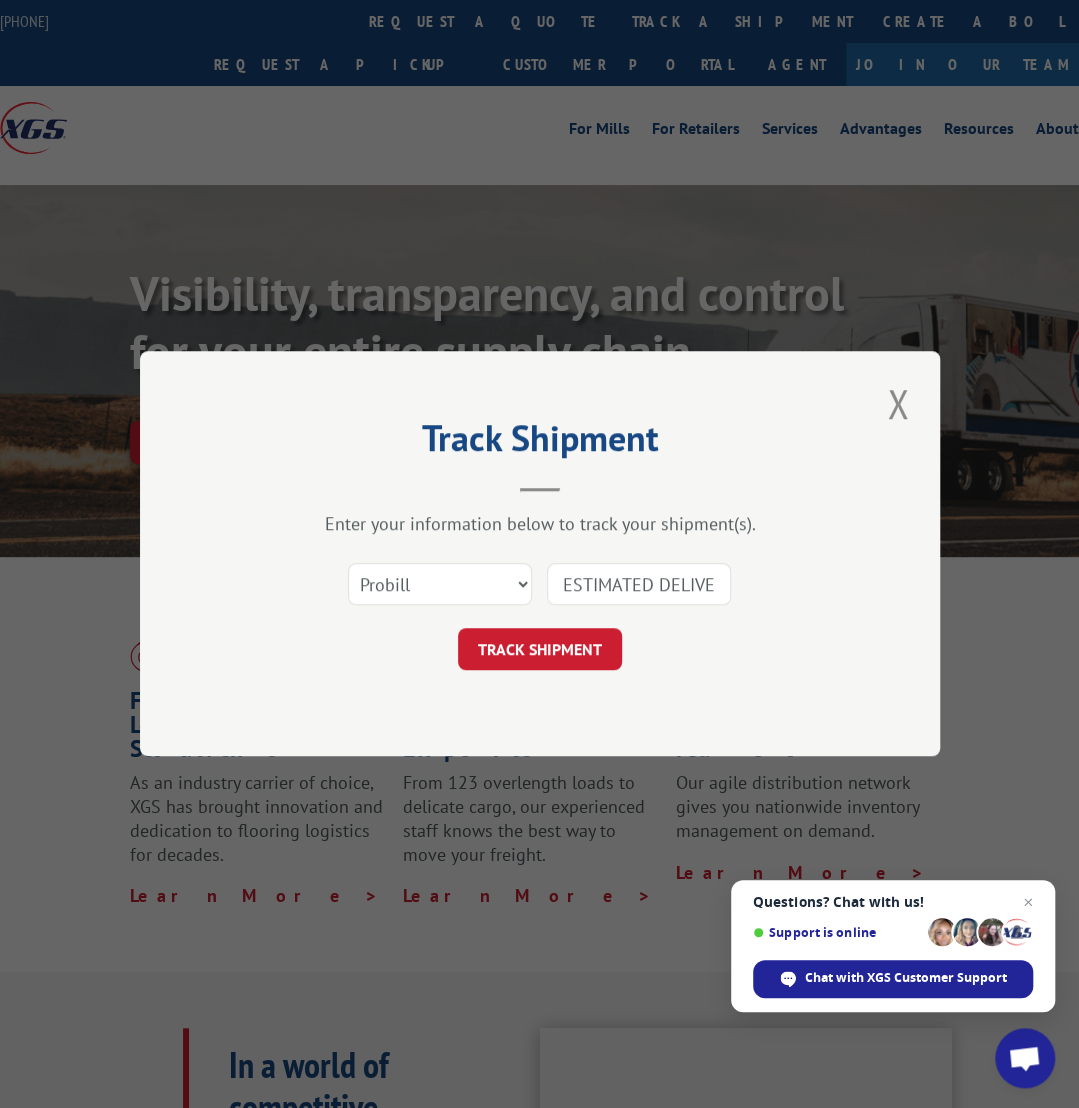 scroll, scrollTop: 0, scrollLeft: 0, axis: both 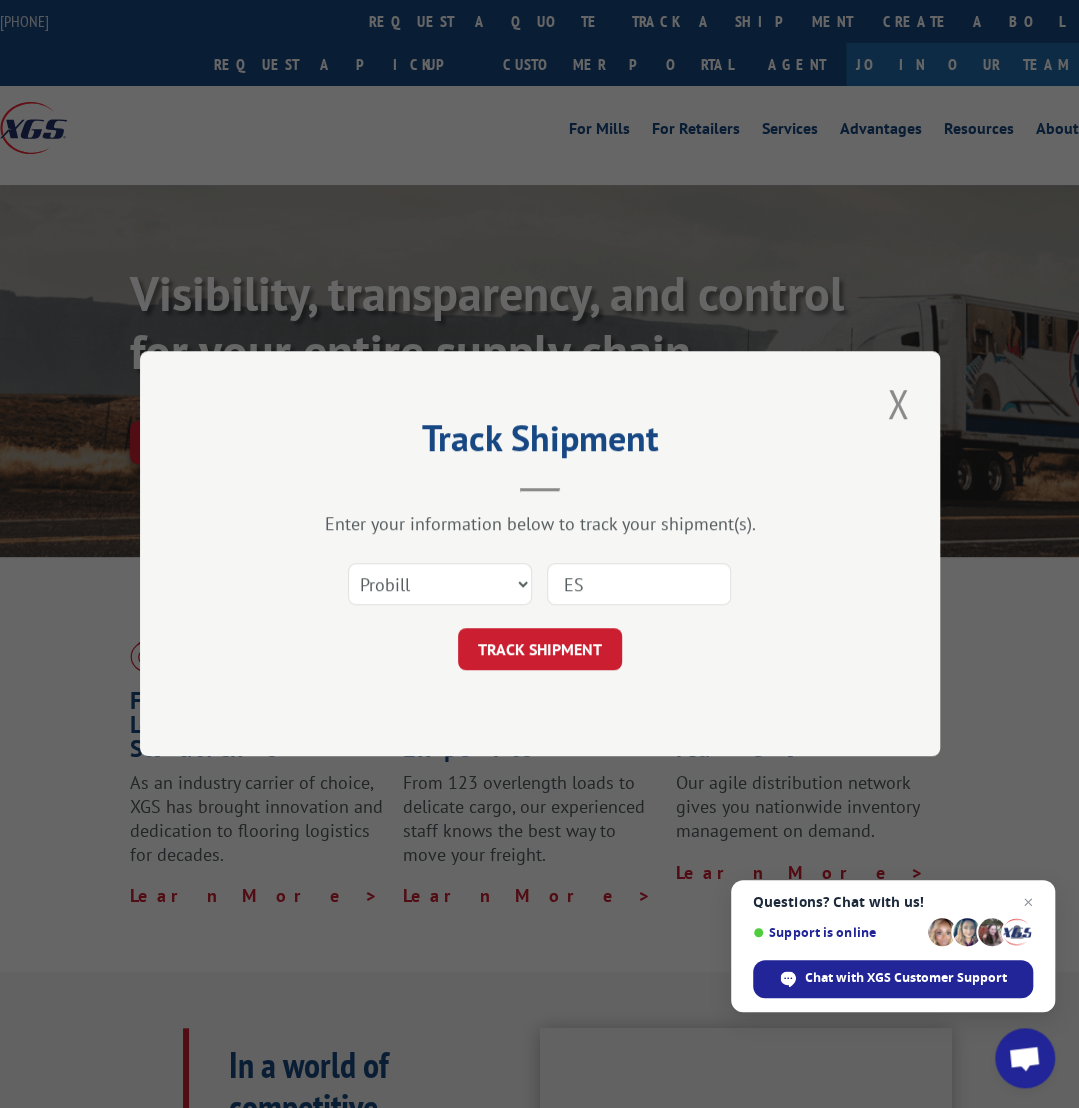 type on "E" 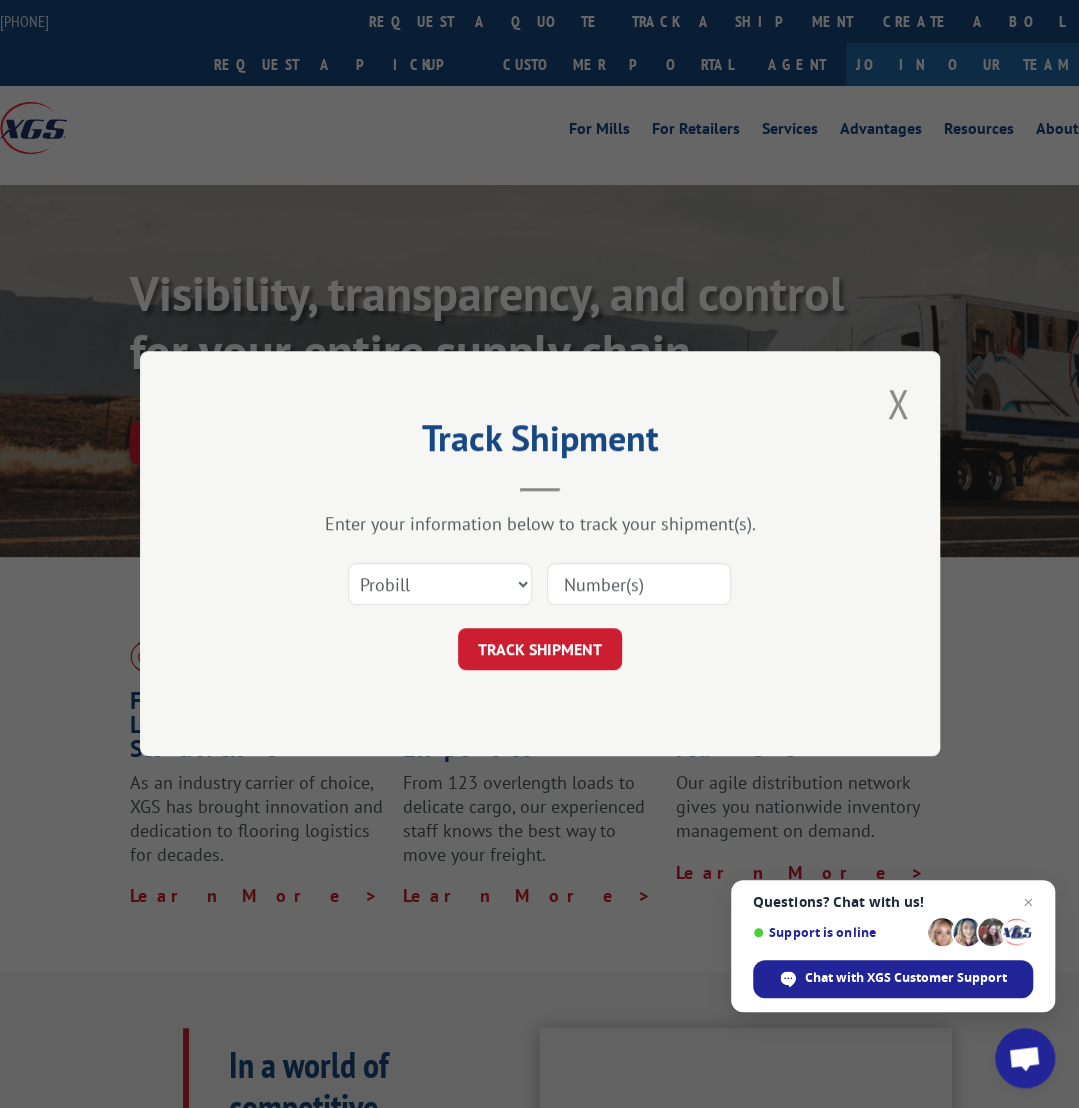 click at bounding box center [639, 585] 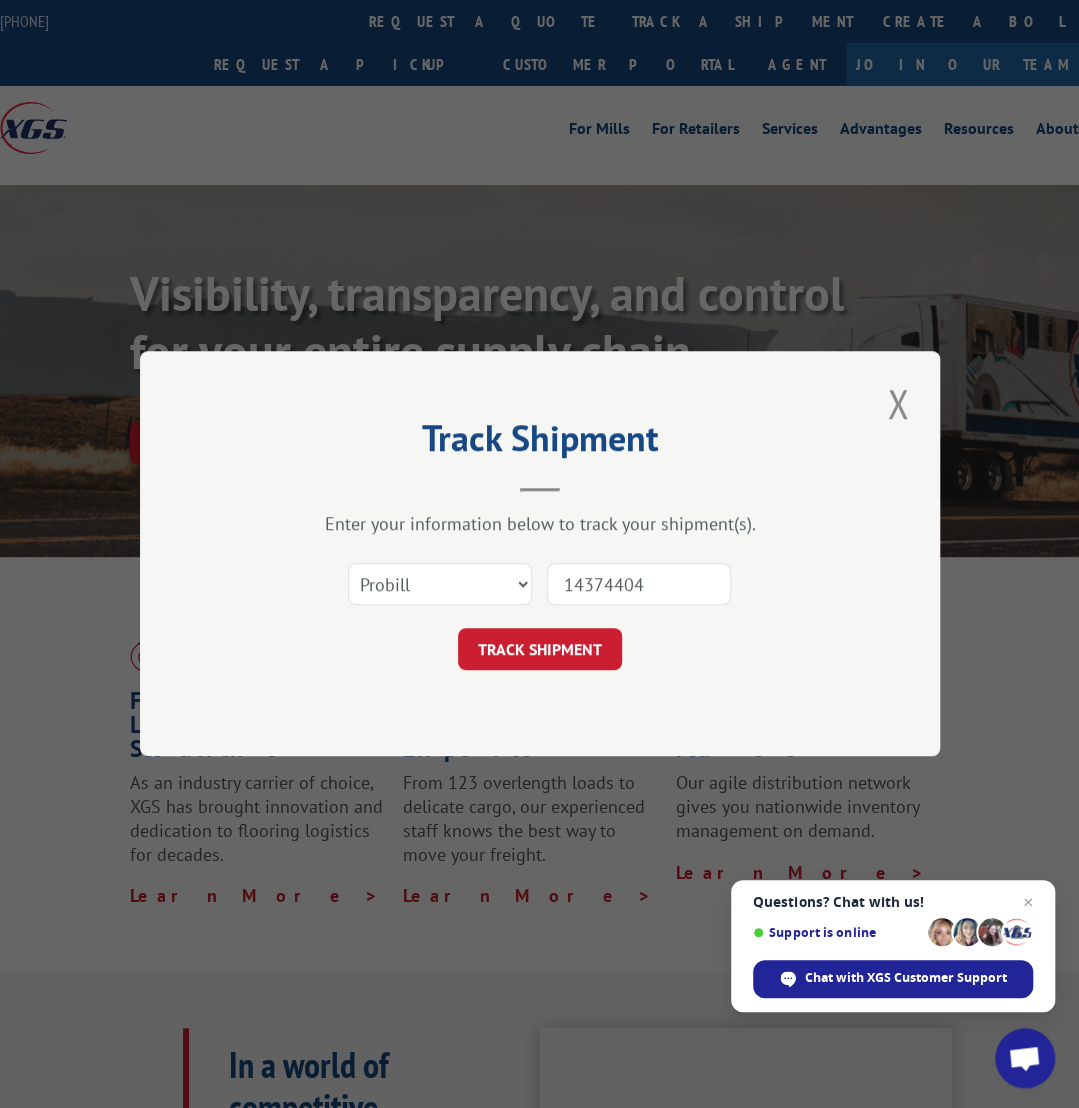 type on "14374404" 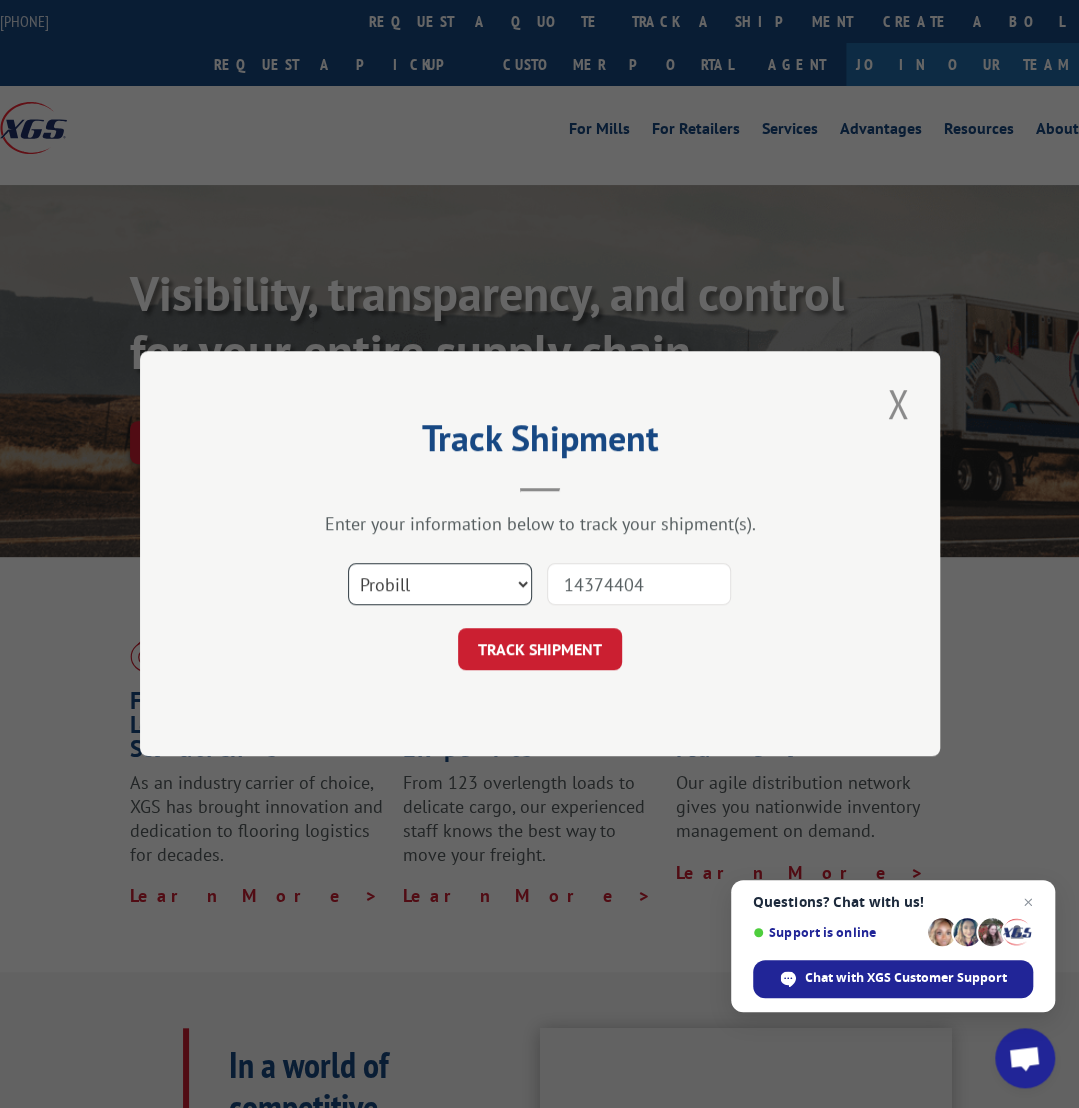 click on "Select category... Probill BOL PO" at bounding box center [440, 585] 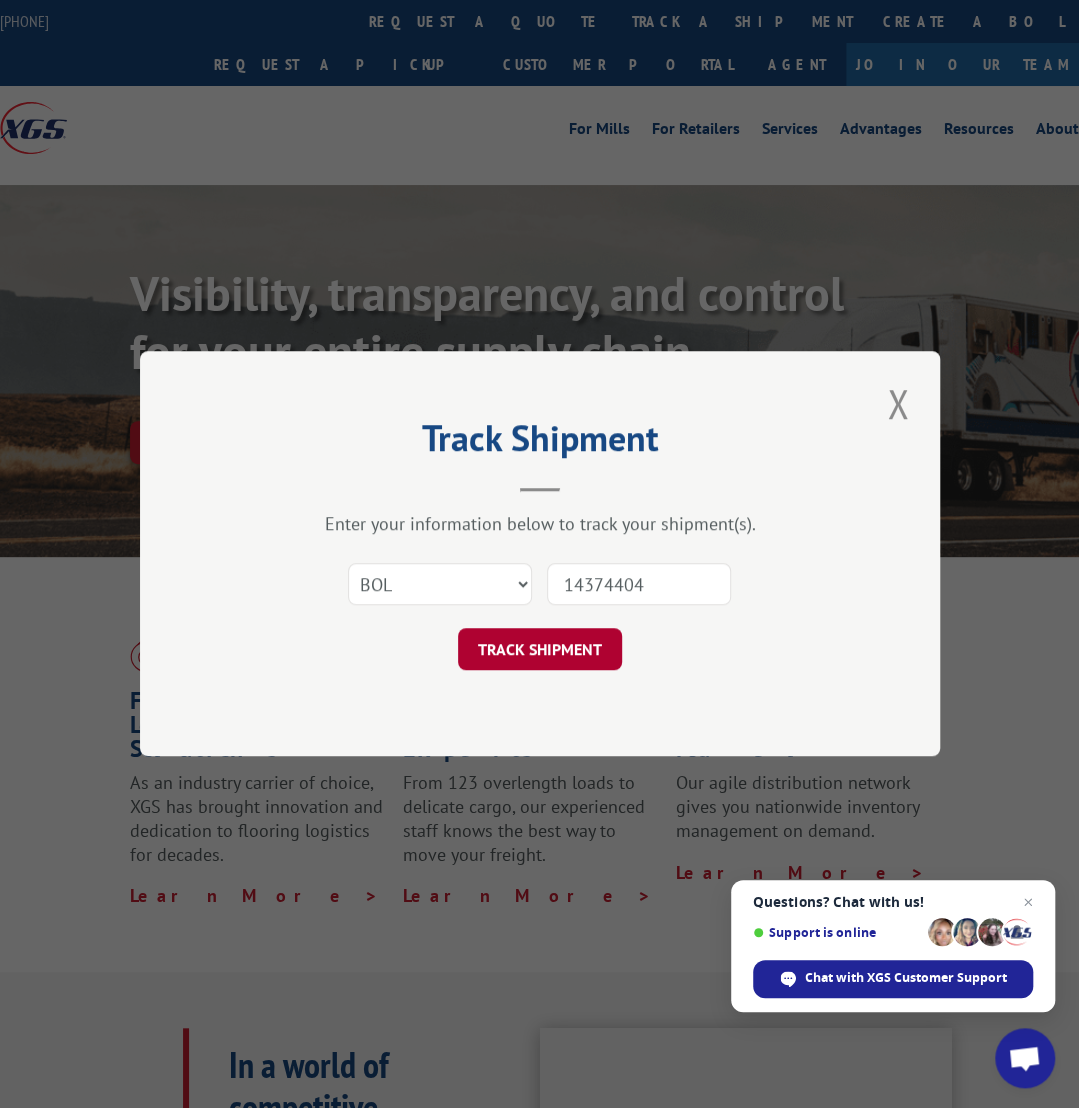 click on "TRACK SHIPMENT" at bounding box center (540, 650) 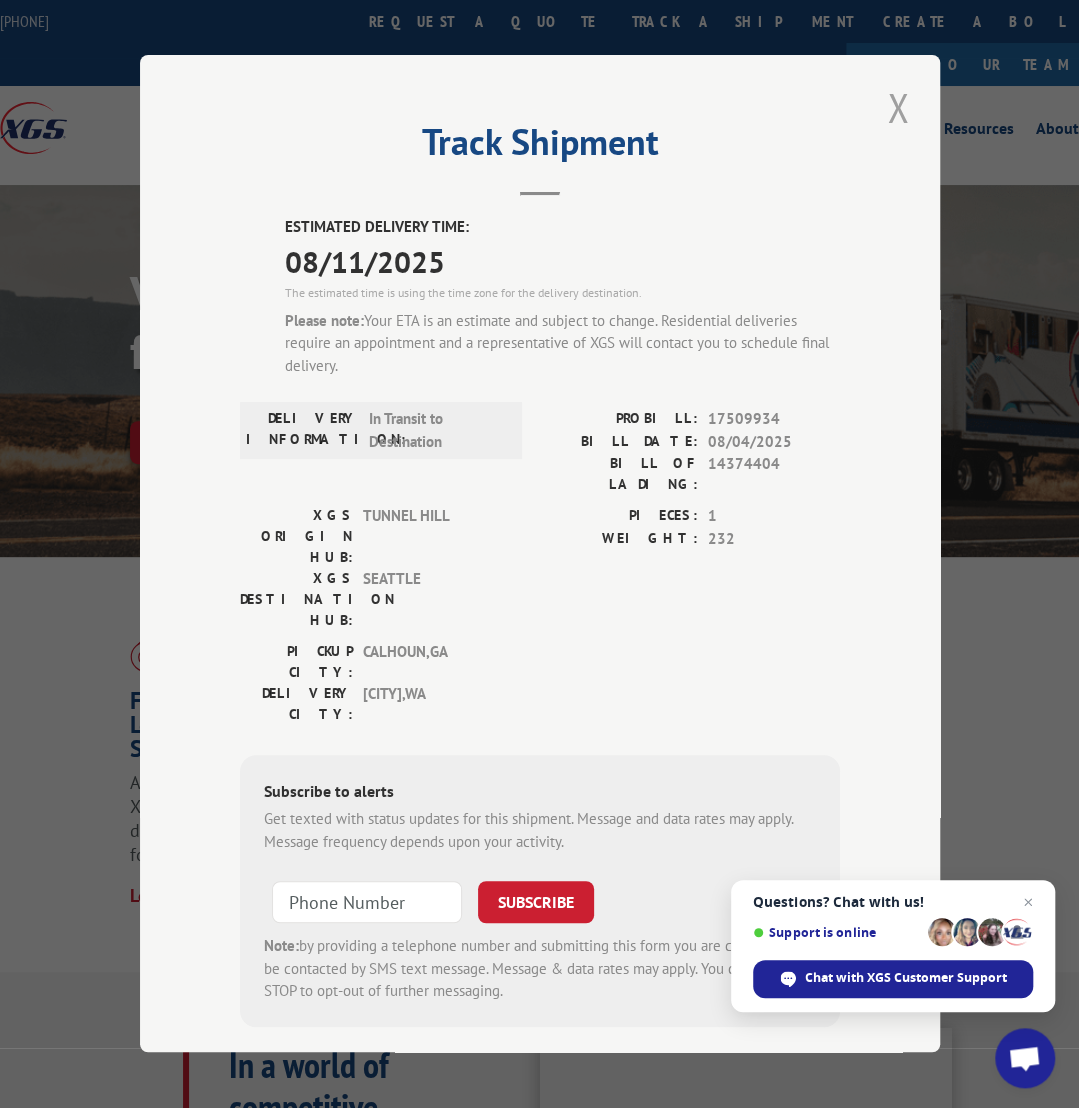 click at bounding box center (898, 107) 